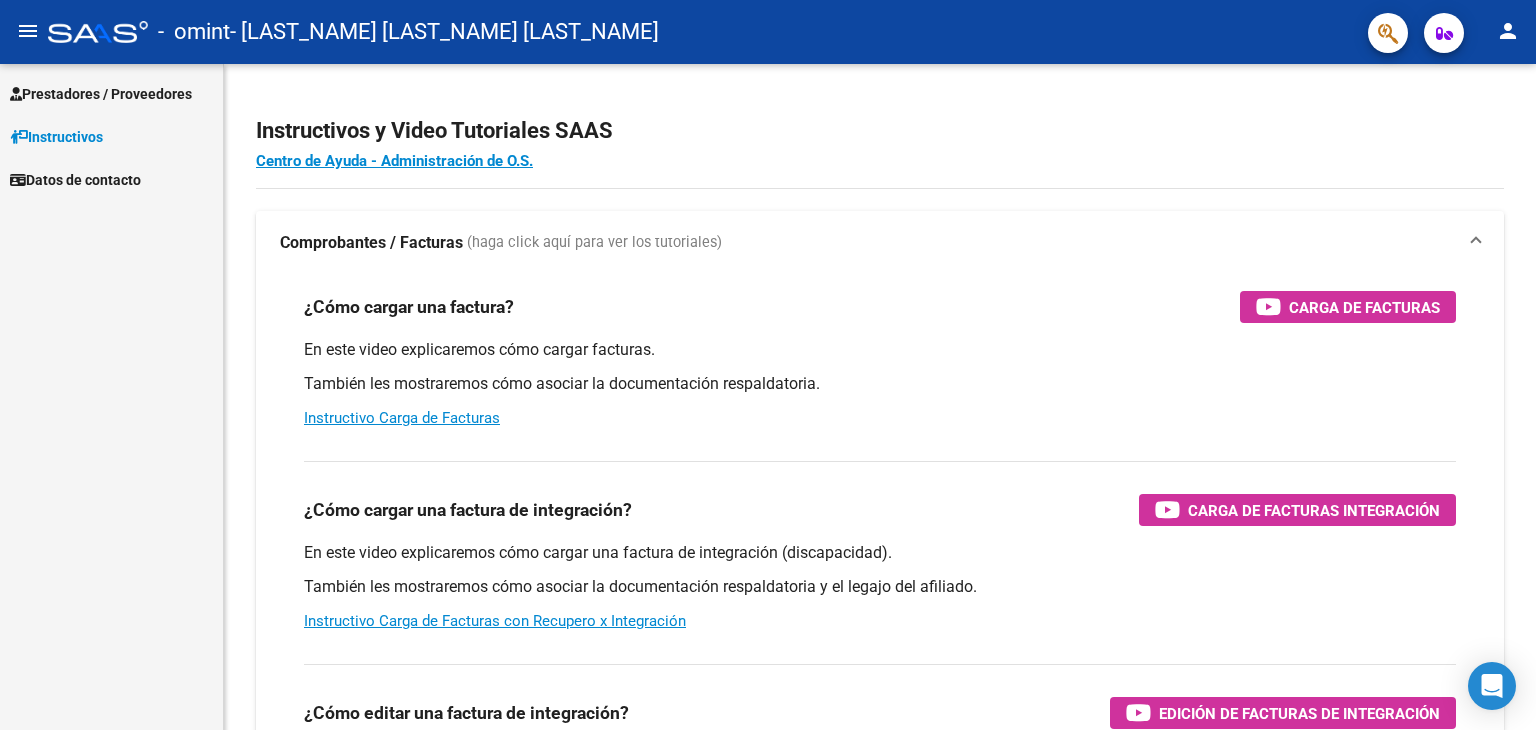 scroll, scrollTop: 0, scrollLeft: 0, axis: both 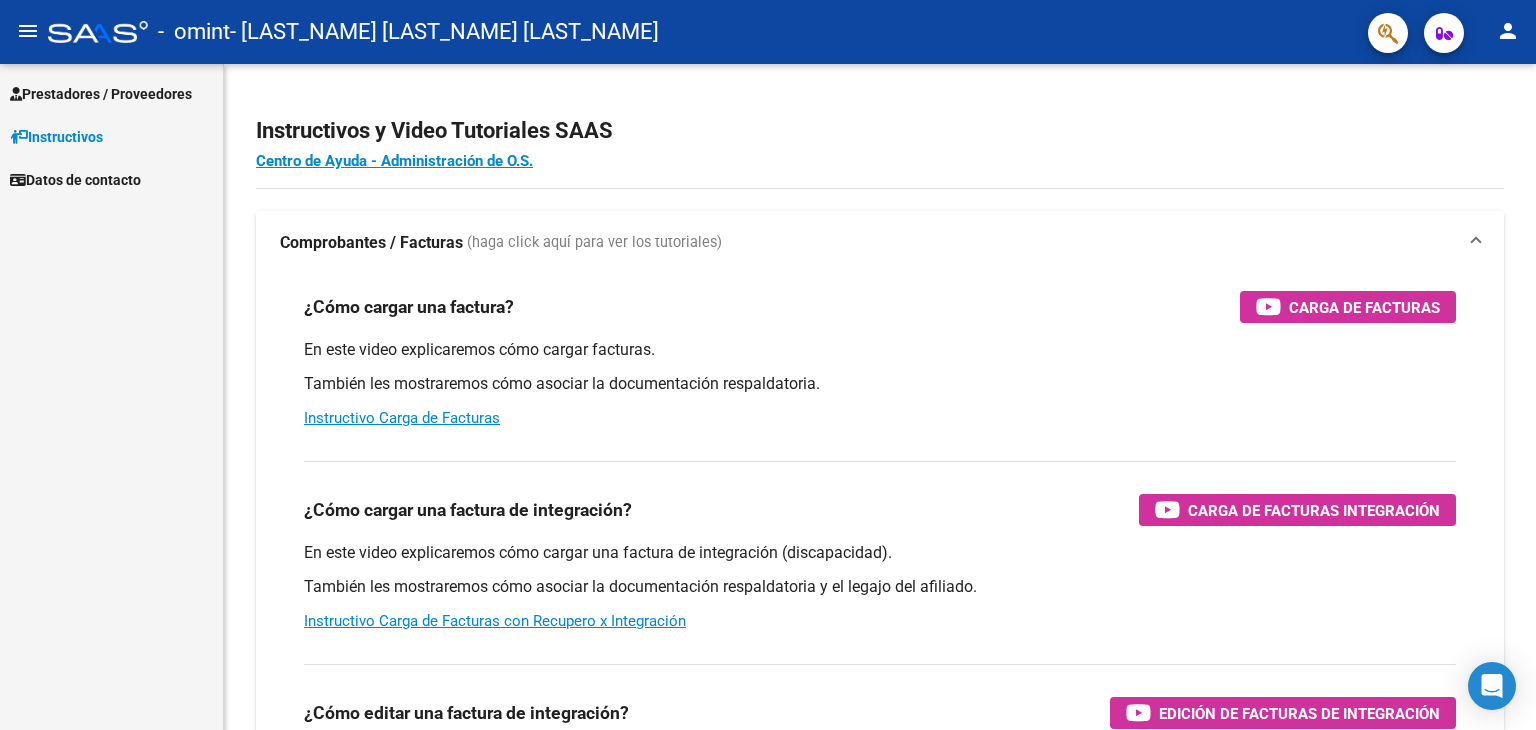 click on "Prestadores / Proveedores" at bounding box center [101, 94] 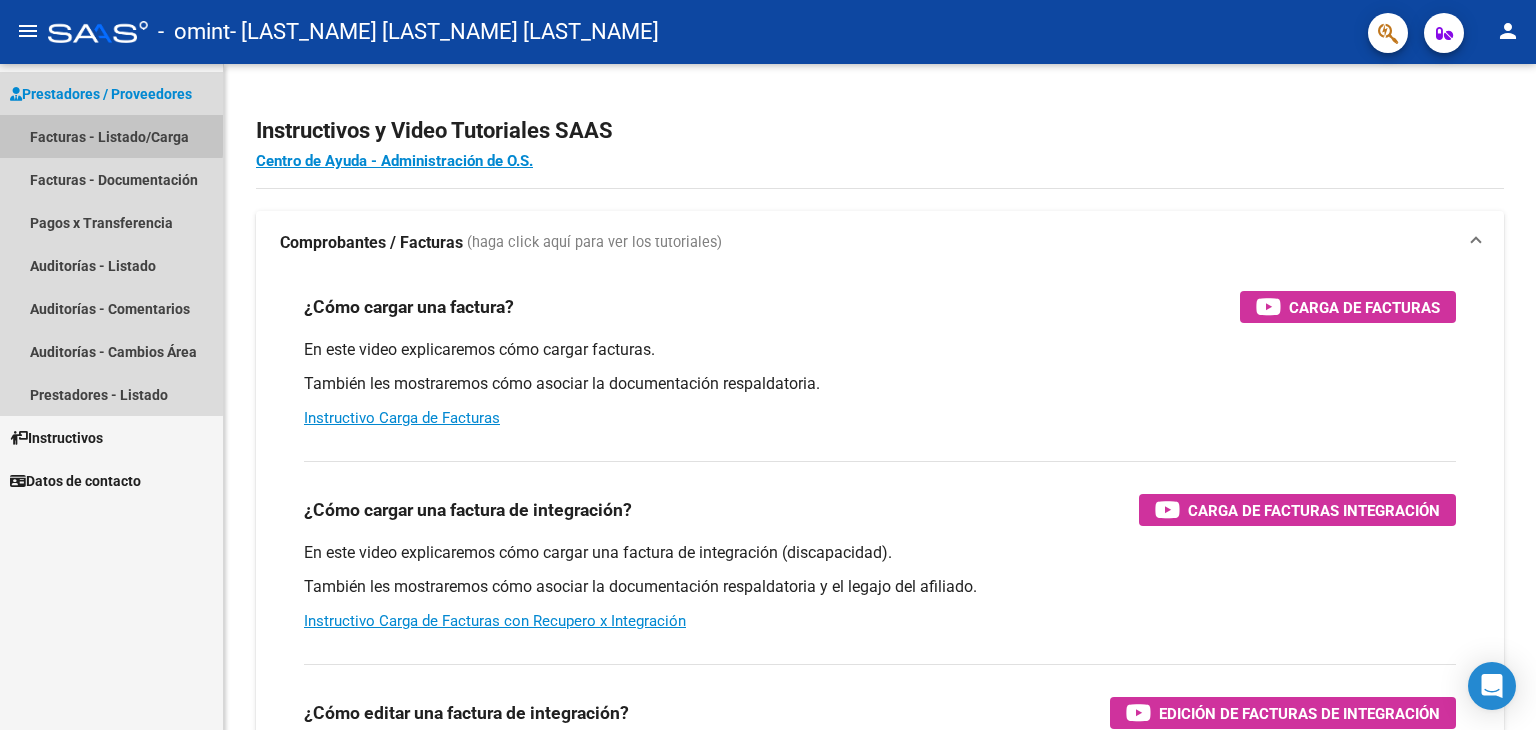 click on "Facturas - Listado/Carga" at bounding box center [111, 136] 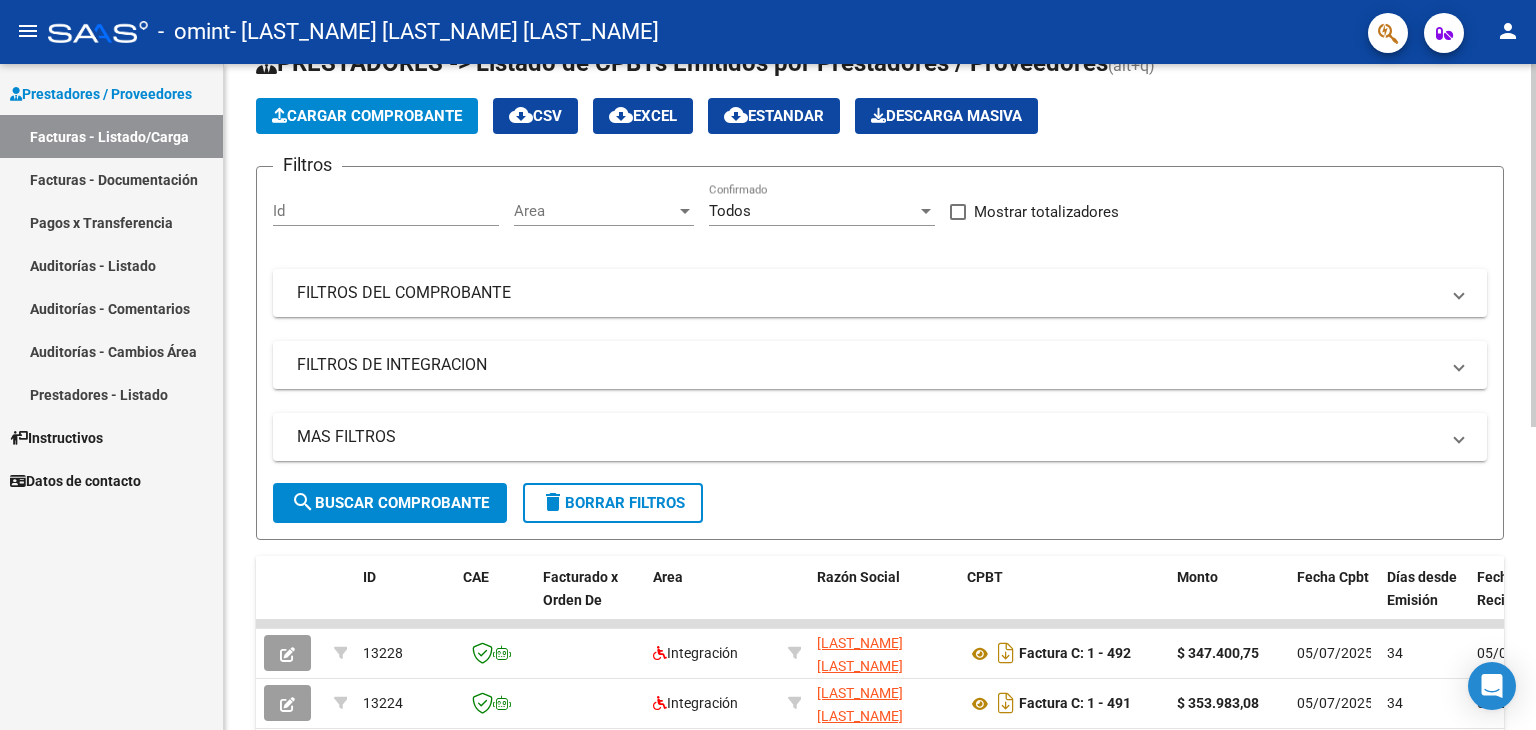 scroll, scrollTop: 100, scrollLeft: 0, axis: vertical 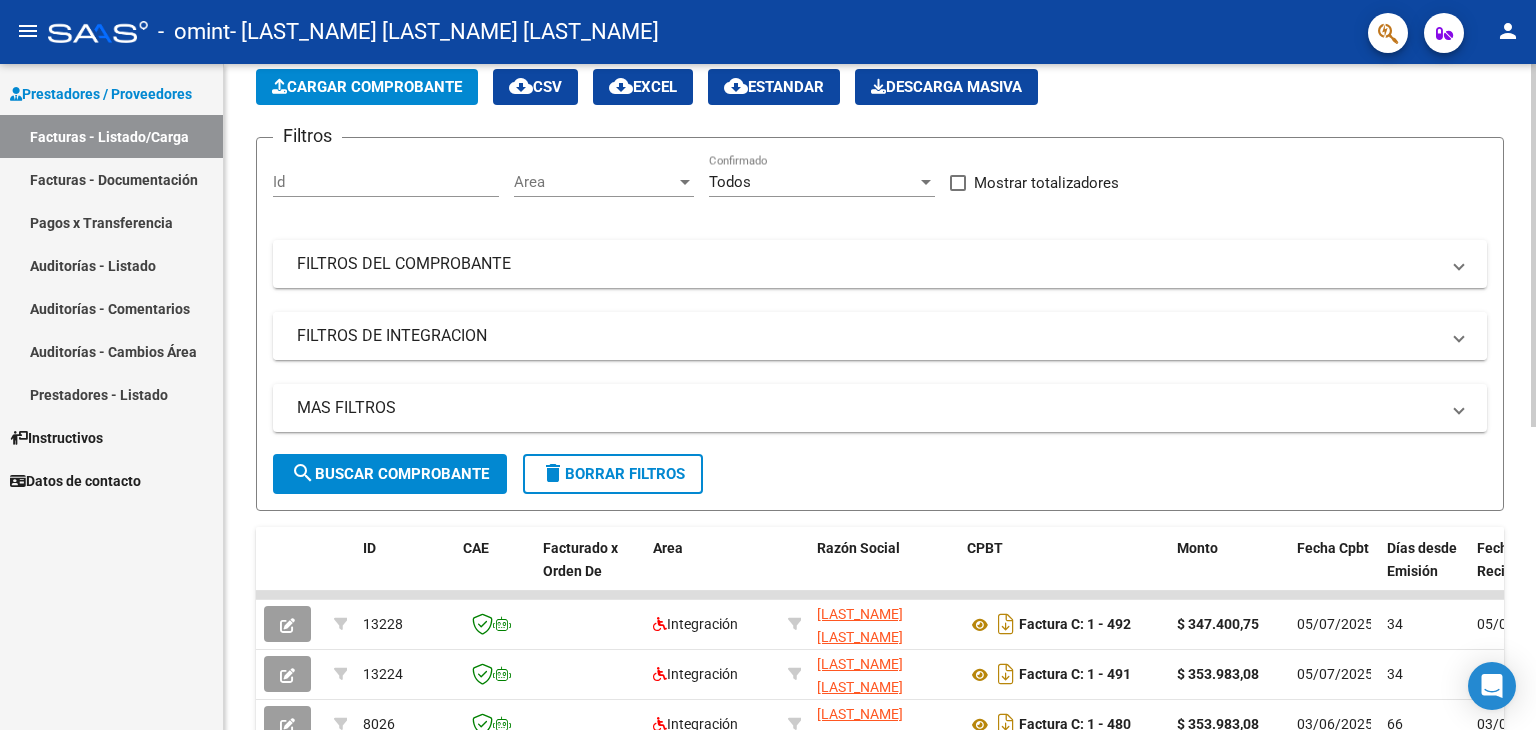 click on "FILTROS DE INTEGRACION" at bounding box center [868, 336] 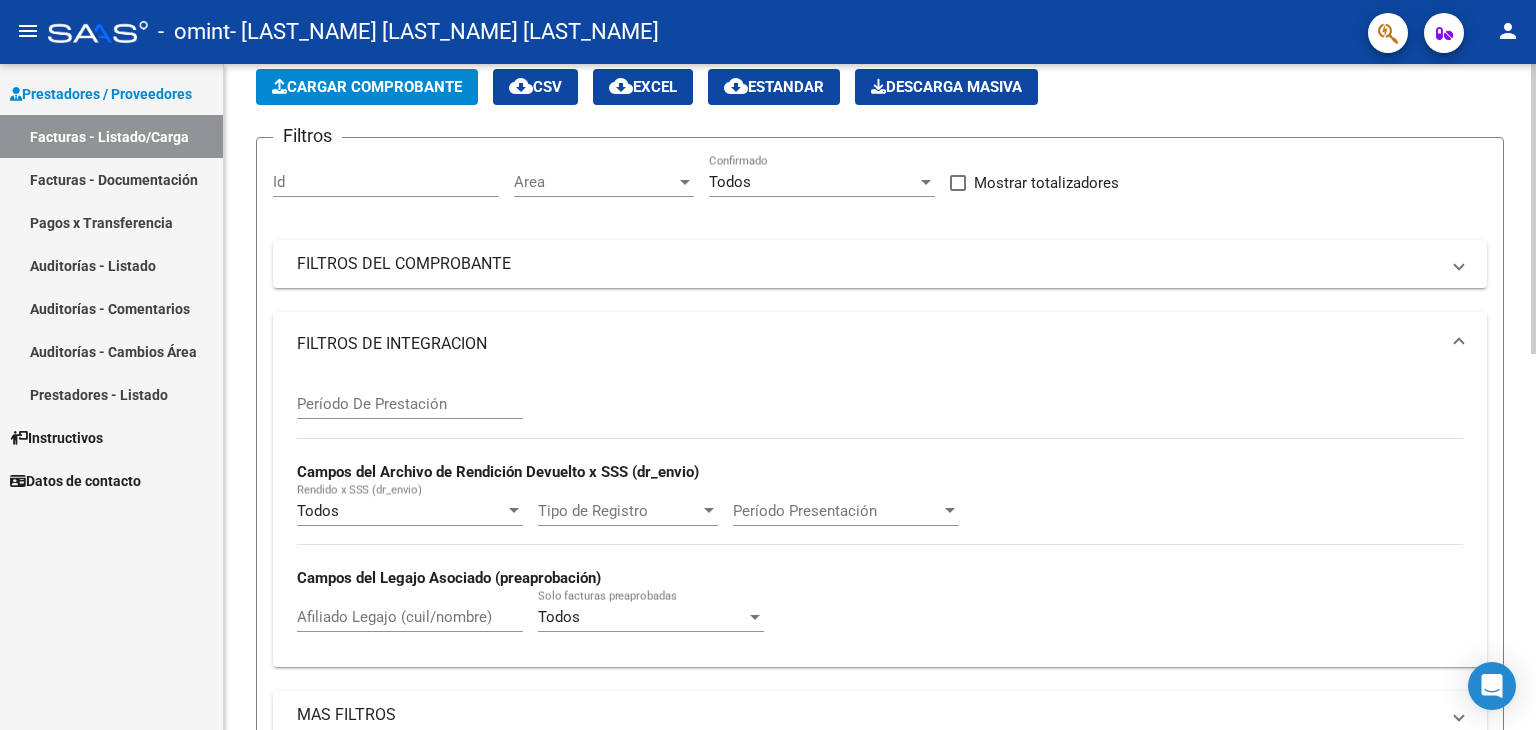 scroll, scrollTop: 200, scrollLeft: 0, axis: vertical 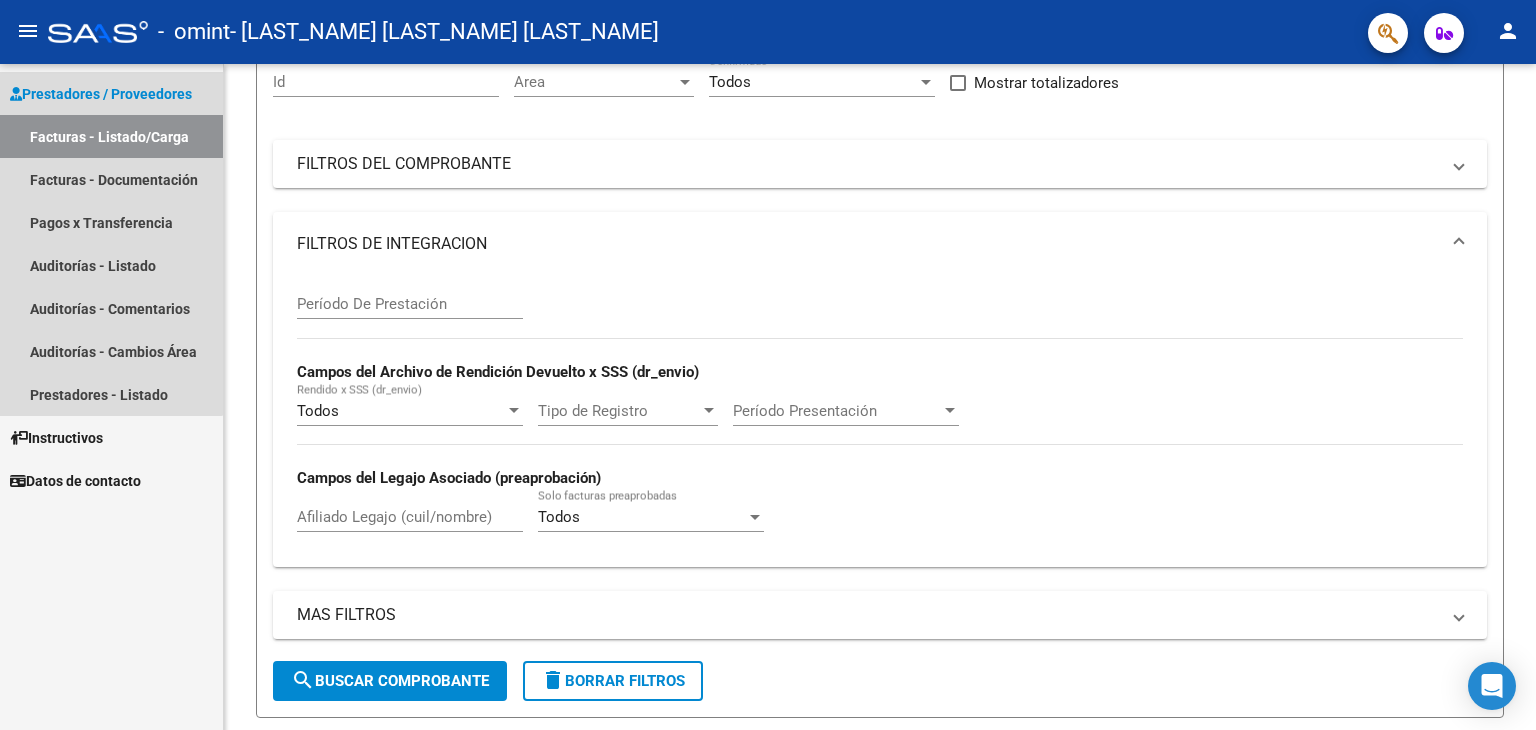 click on "Facturas - Listado/Carga" at bounding box center (111, 136) 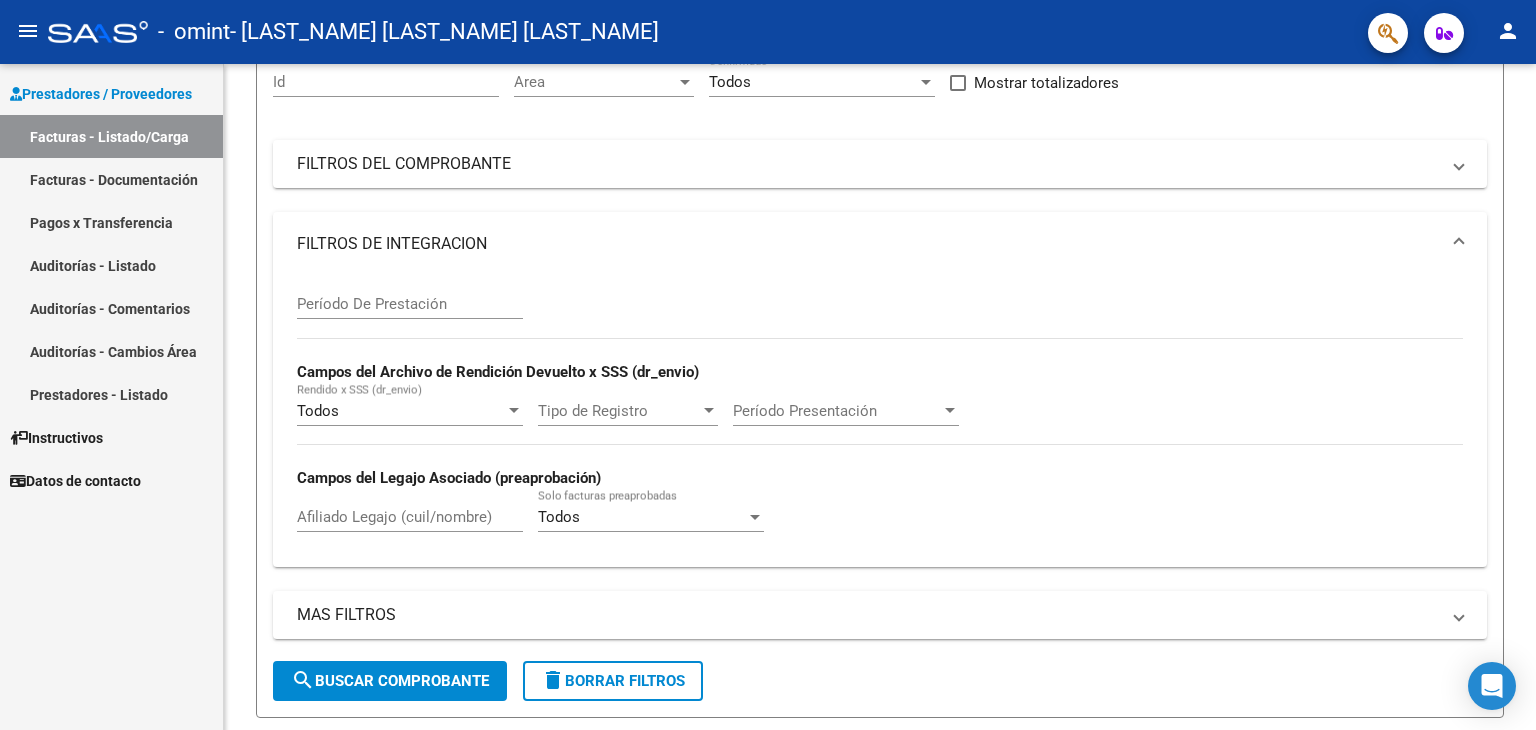click on "Facturas - Listado/Carga" at bounding box center [111, 136] 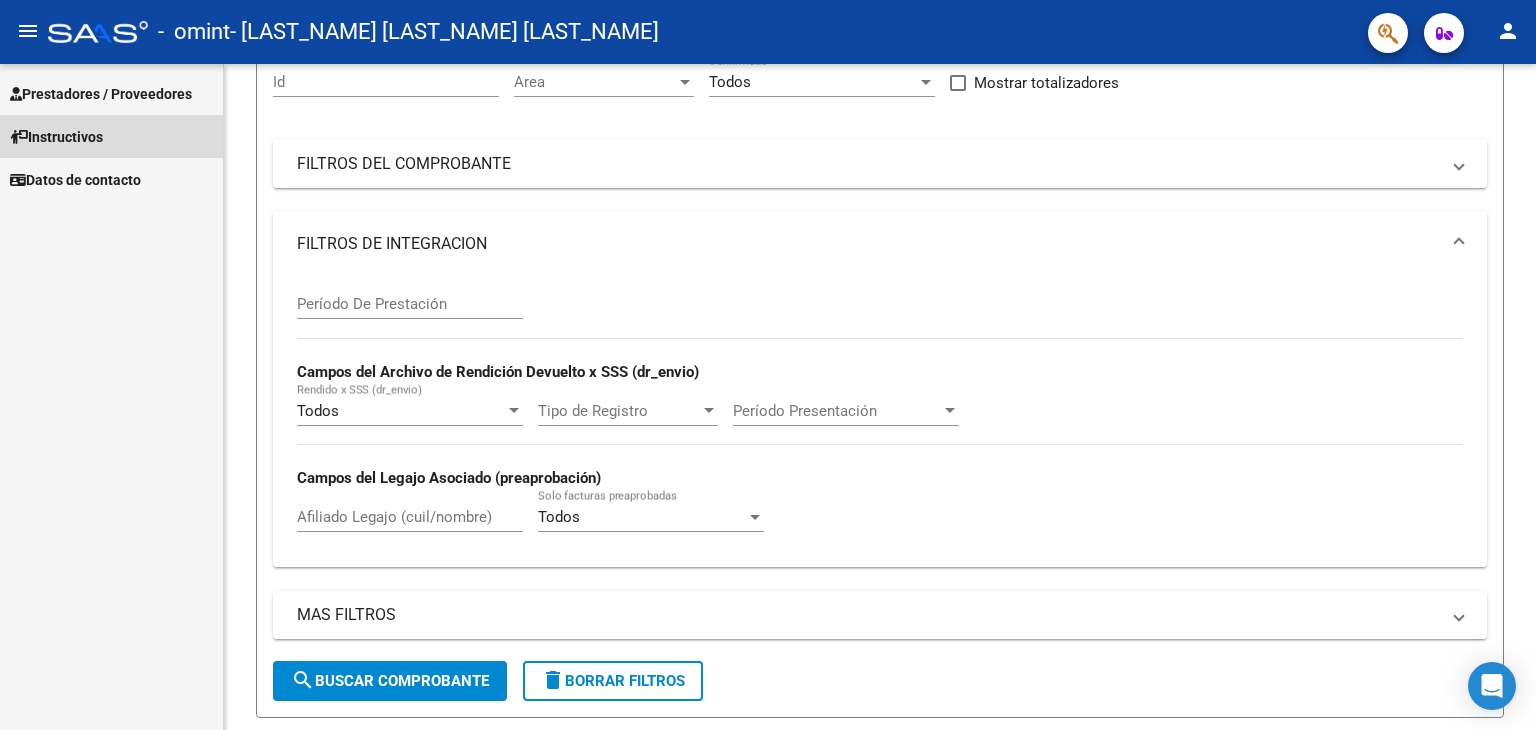 click on "Instructivos" at bounding box center [56, 137] 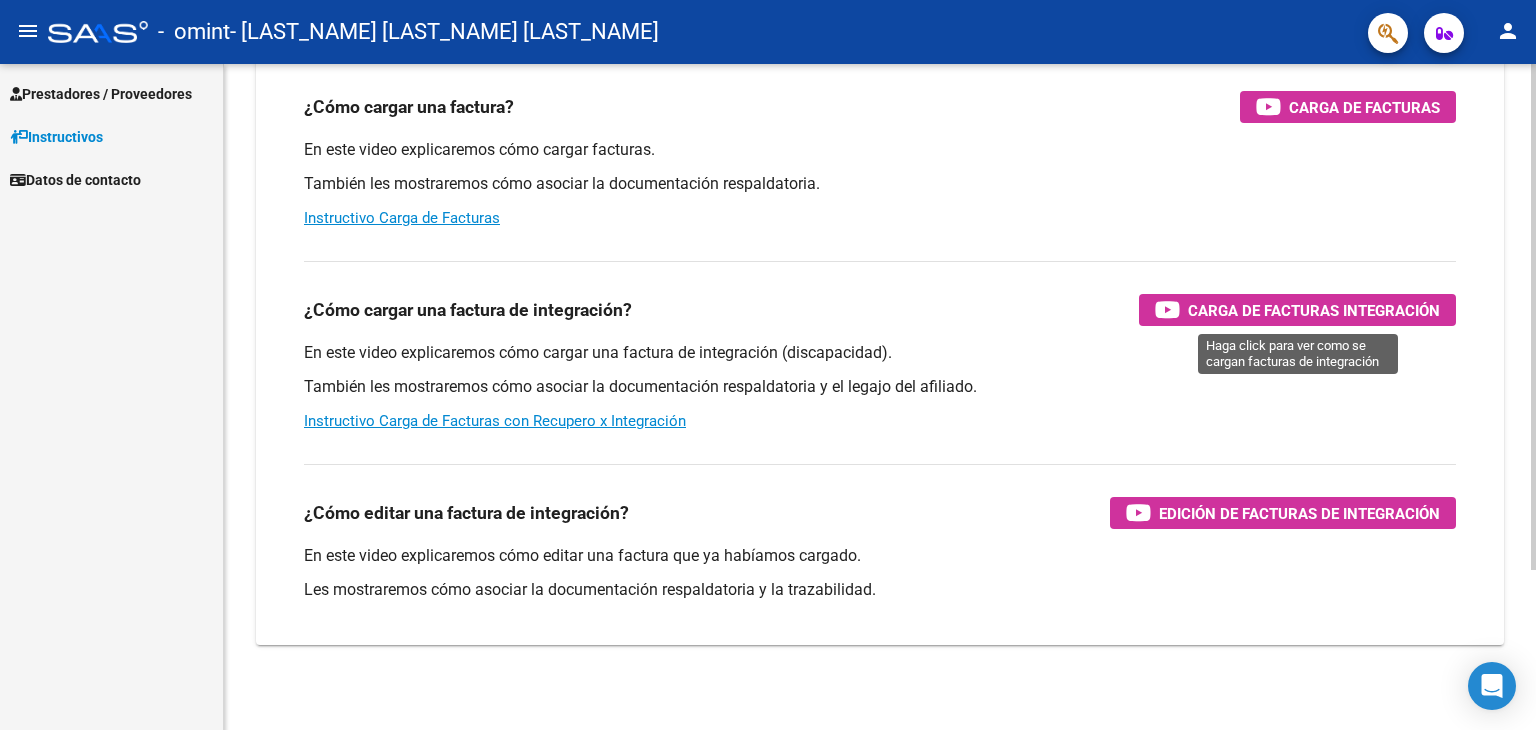 click on "Carga de Facturas Integración" at bounding box center (1314, 310) 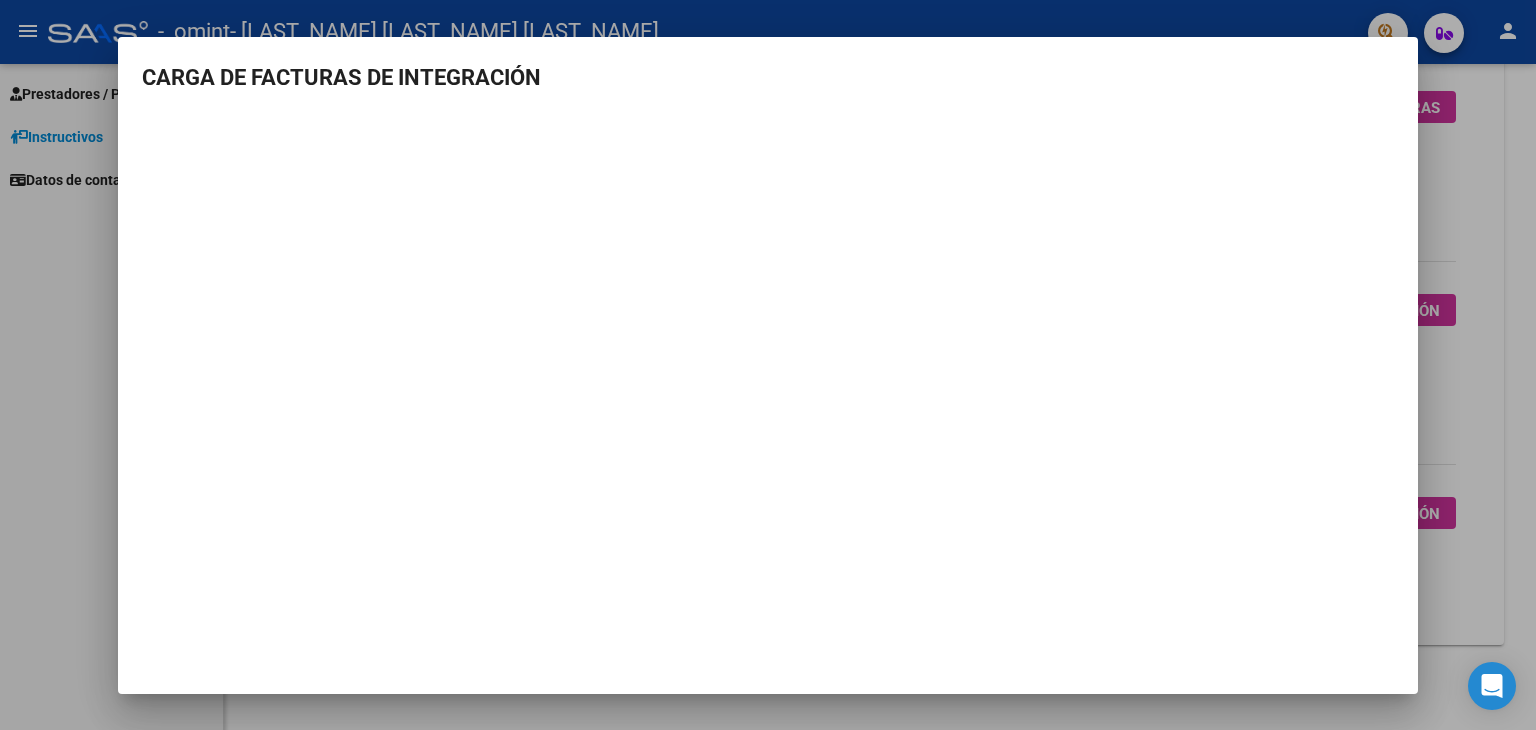 click at bounding box center (768, 365) 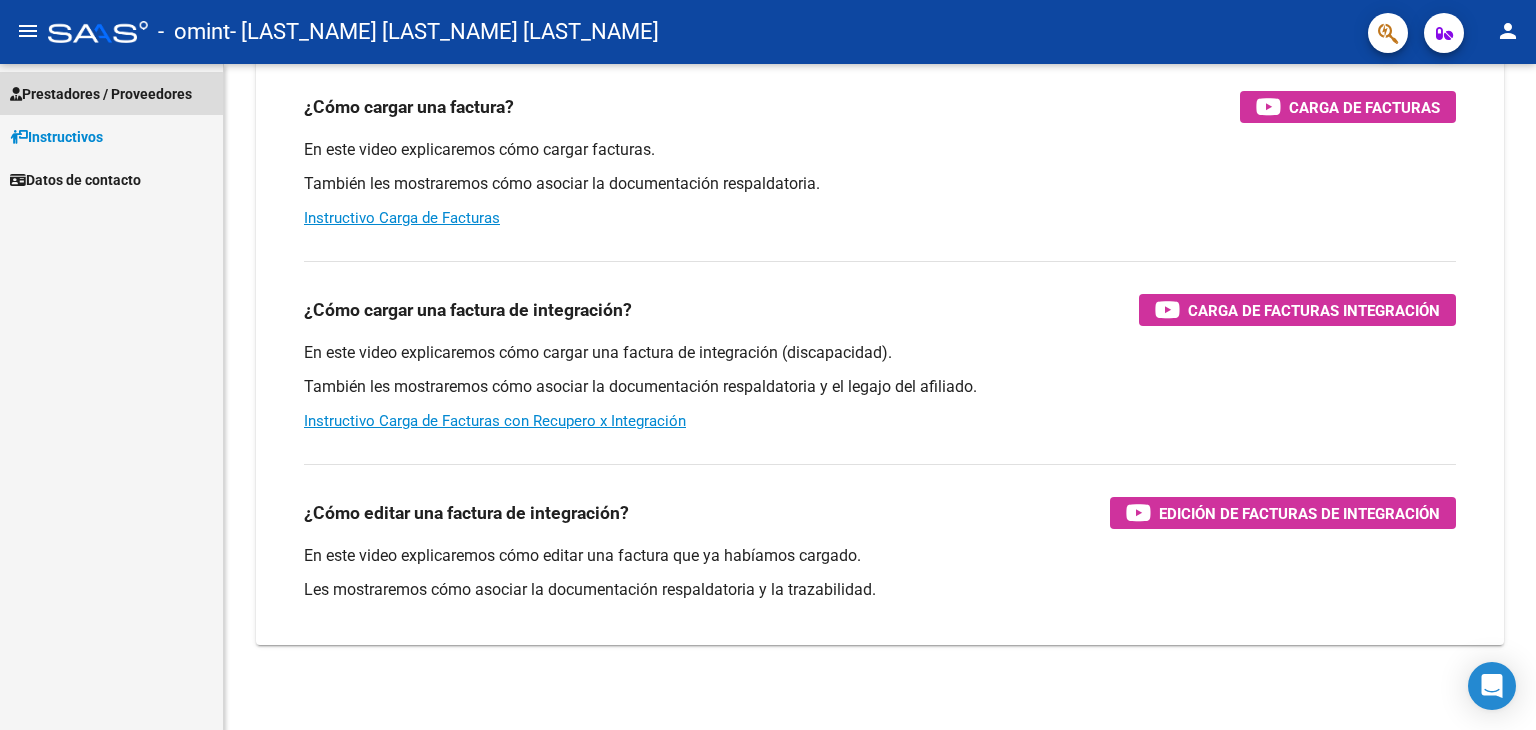 click on "Prestadores / Proveedores" at bounding box center [101, 94] 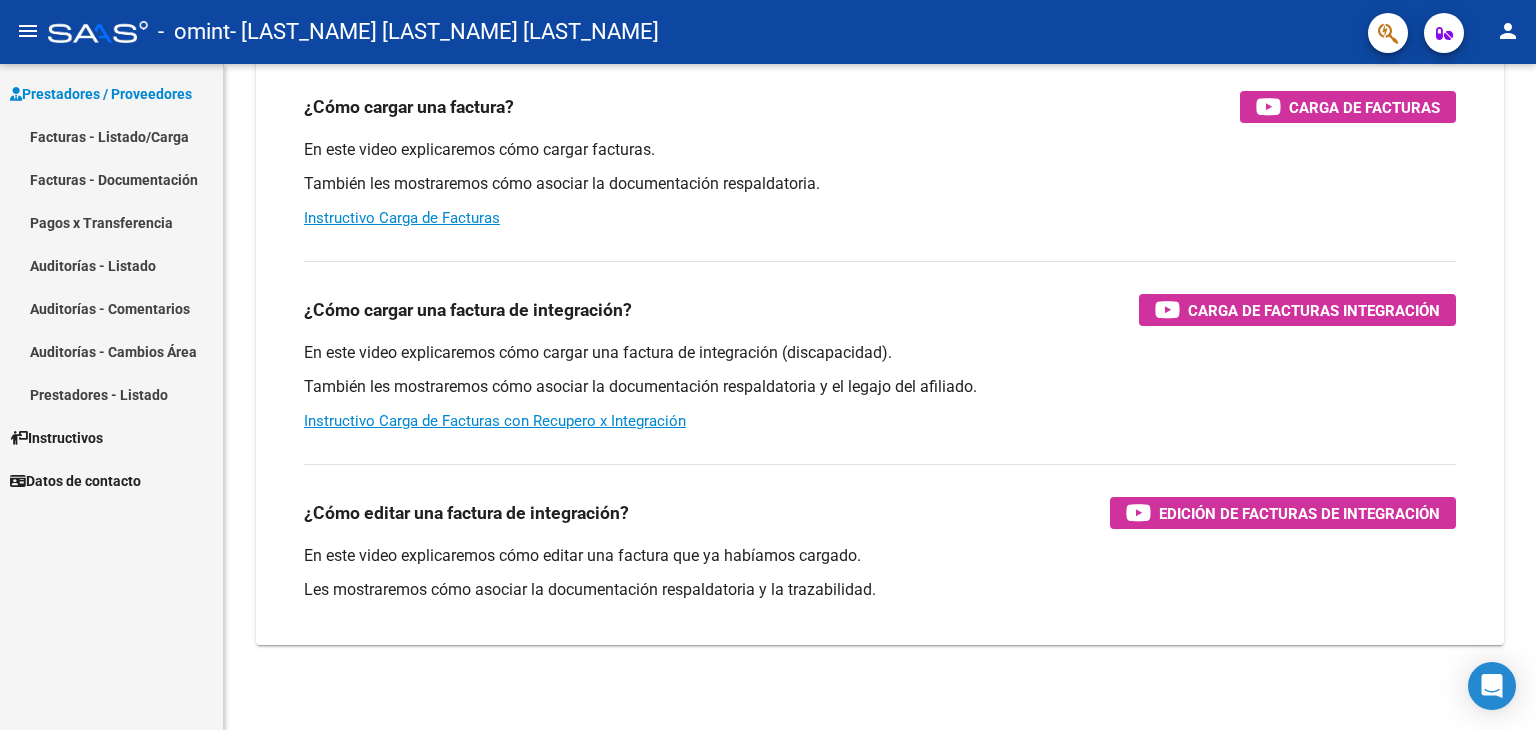 click on "Facturas - Listado/Carga" at bounding box center (111, 136) 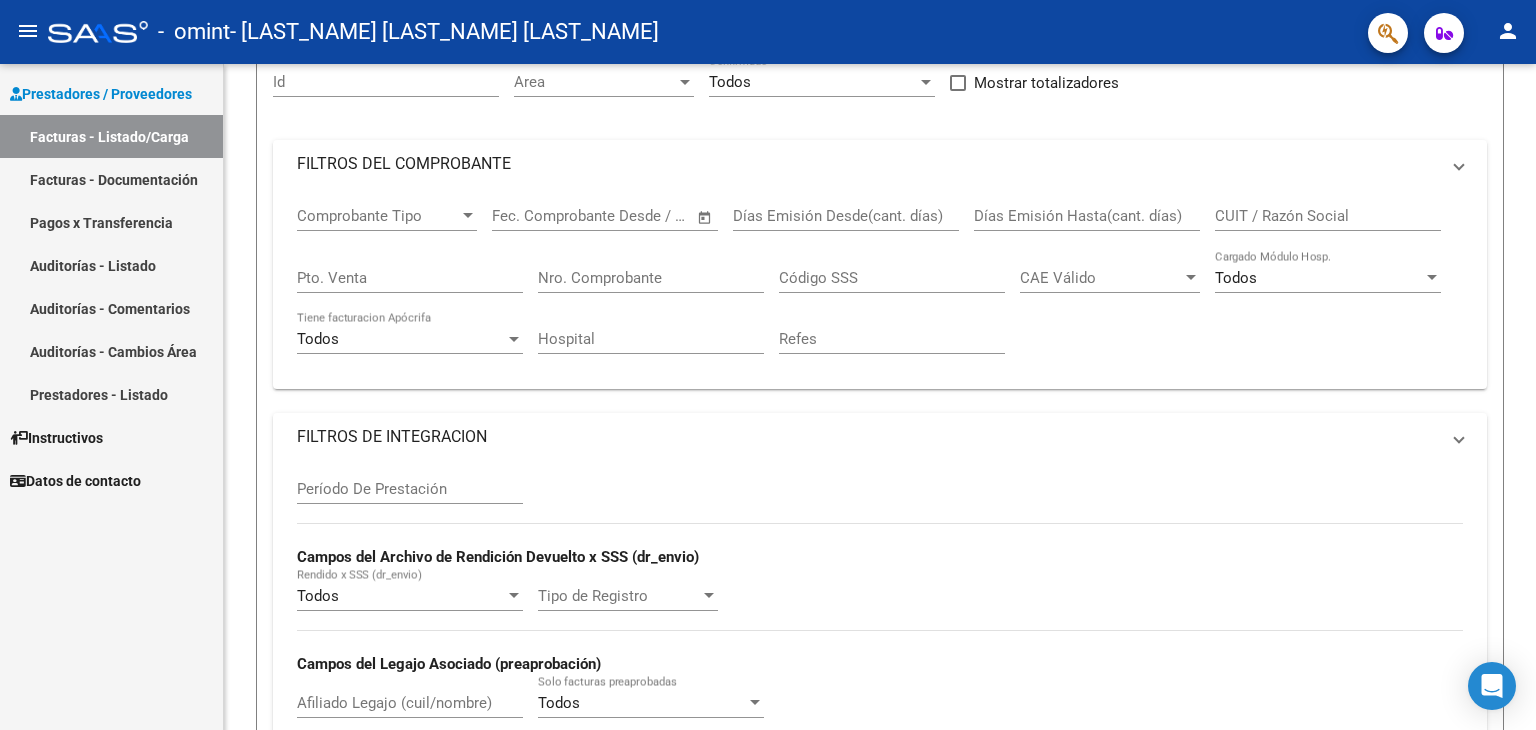 scroll, scrollTop: 0, scrollLeft: 0, axis: both 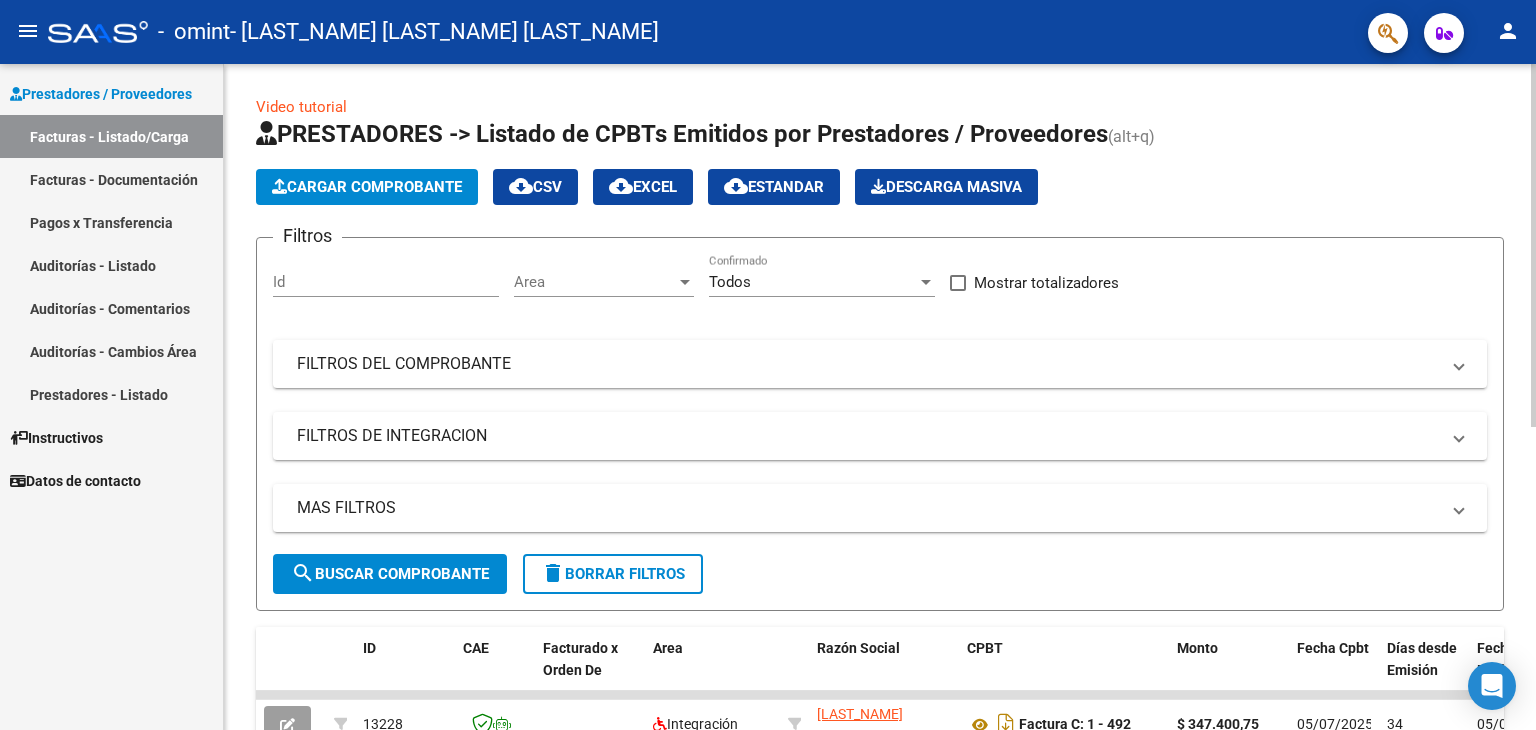 click on "Cargar Comprobante" 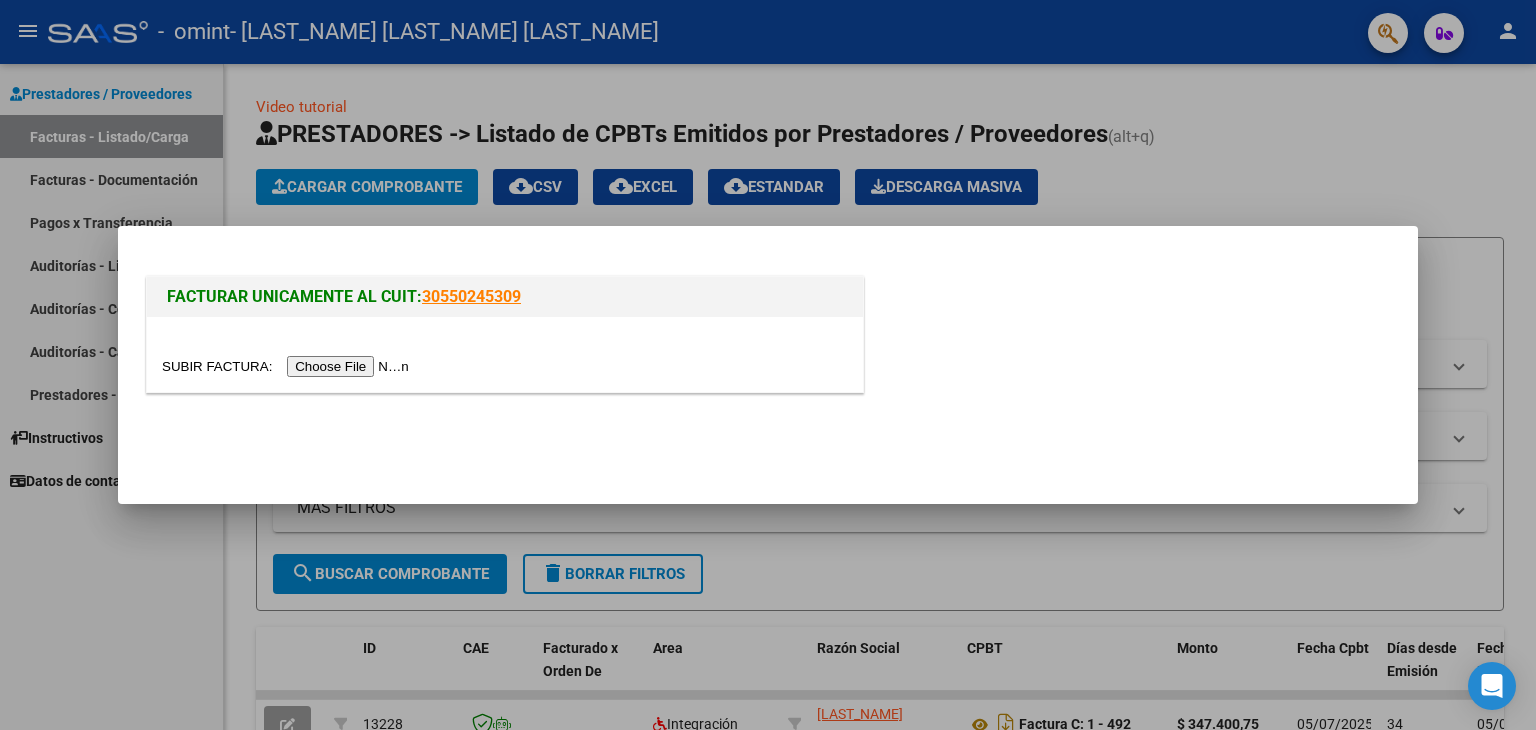 click at bounding box center [288, 366] 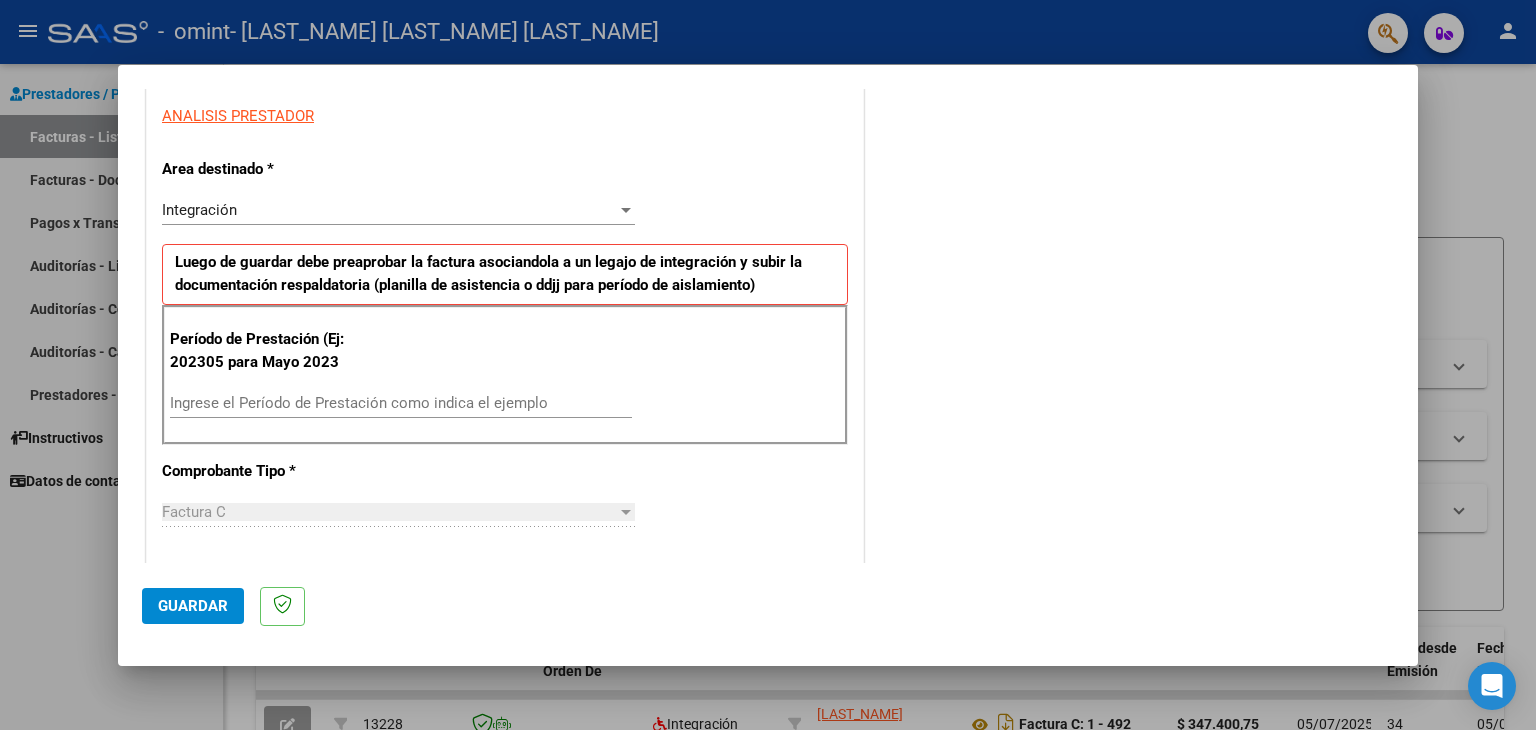 scroll, scrollTop: 400, scrollLeft: 0, axis: vertical 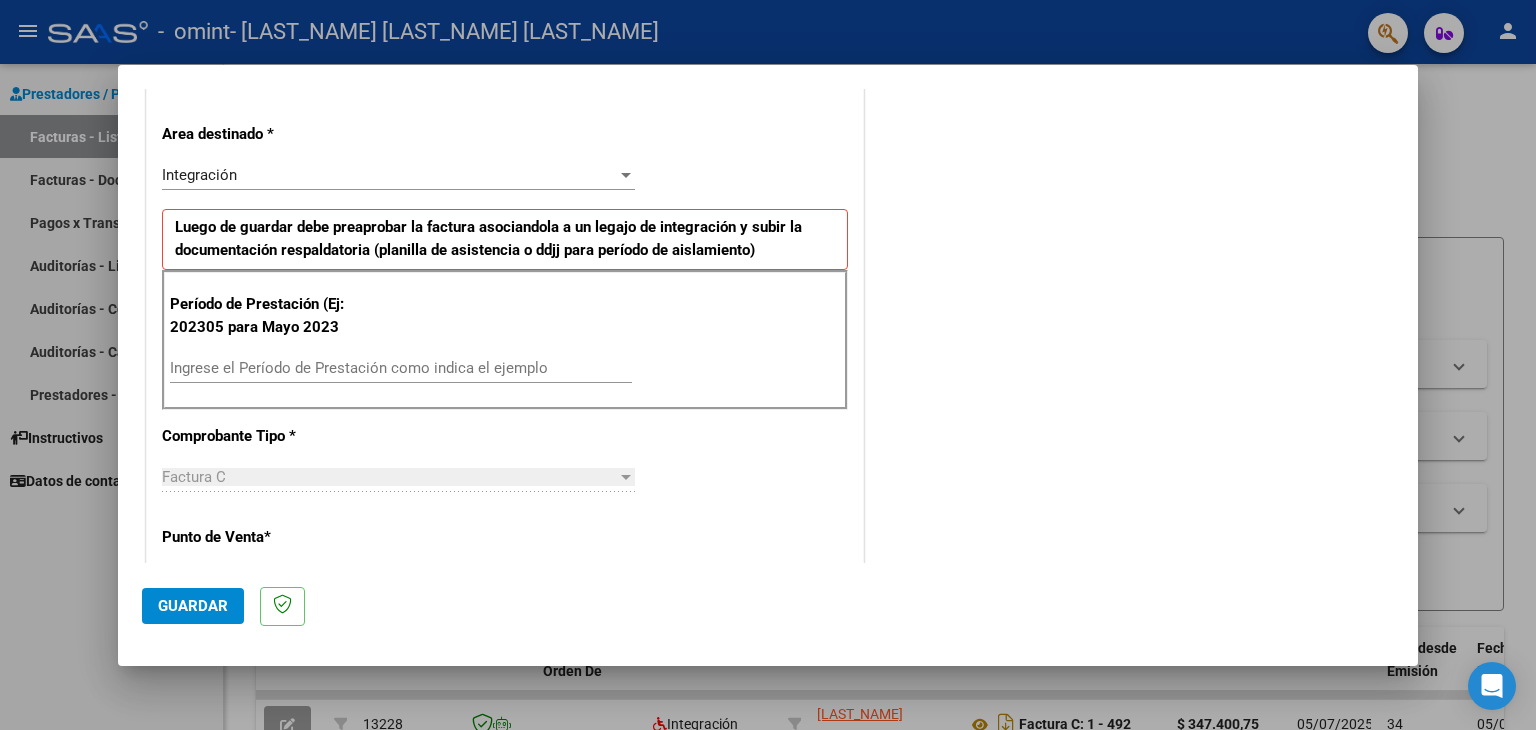 click on "Ingrese el Período de Prestación como indica el ejemplo" at bounding box center [401, 368] 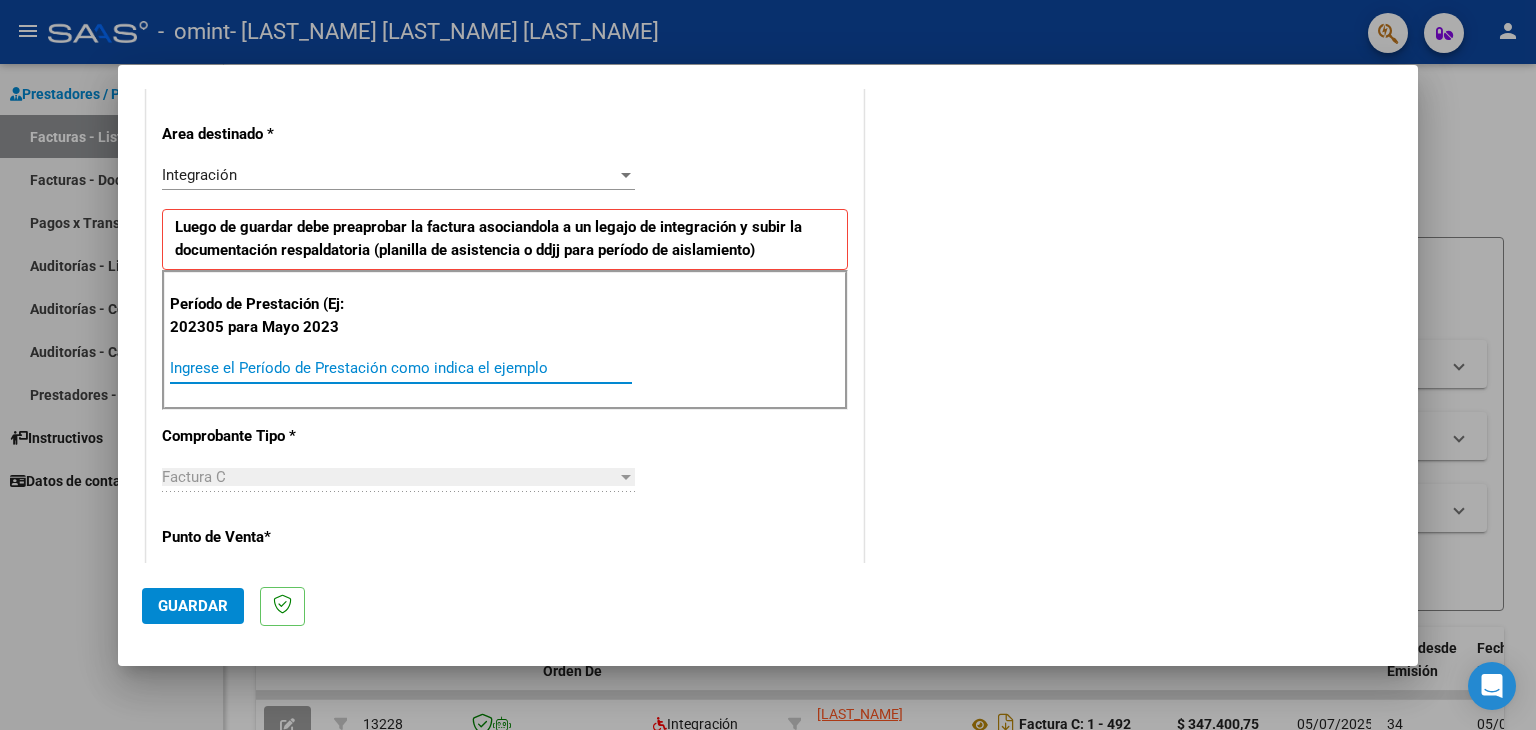 click on "Ingrese el Período de Prestación como indica el ejemplo" at bounding box center (401, 368) 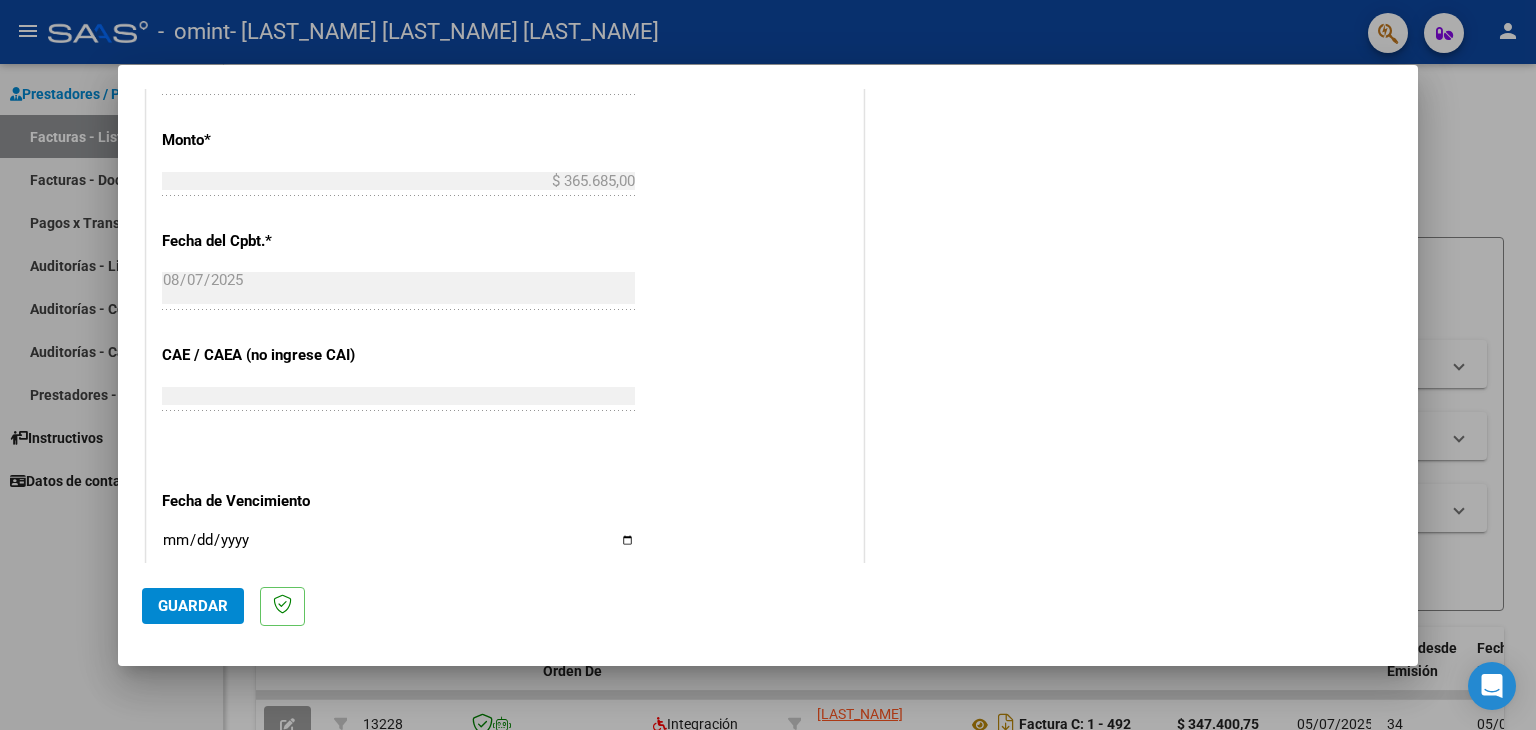 scroll, scrollTop: 1100, scrollLeft: 0, axis: vertical 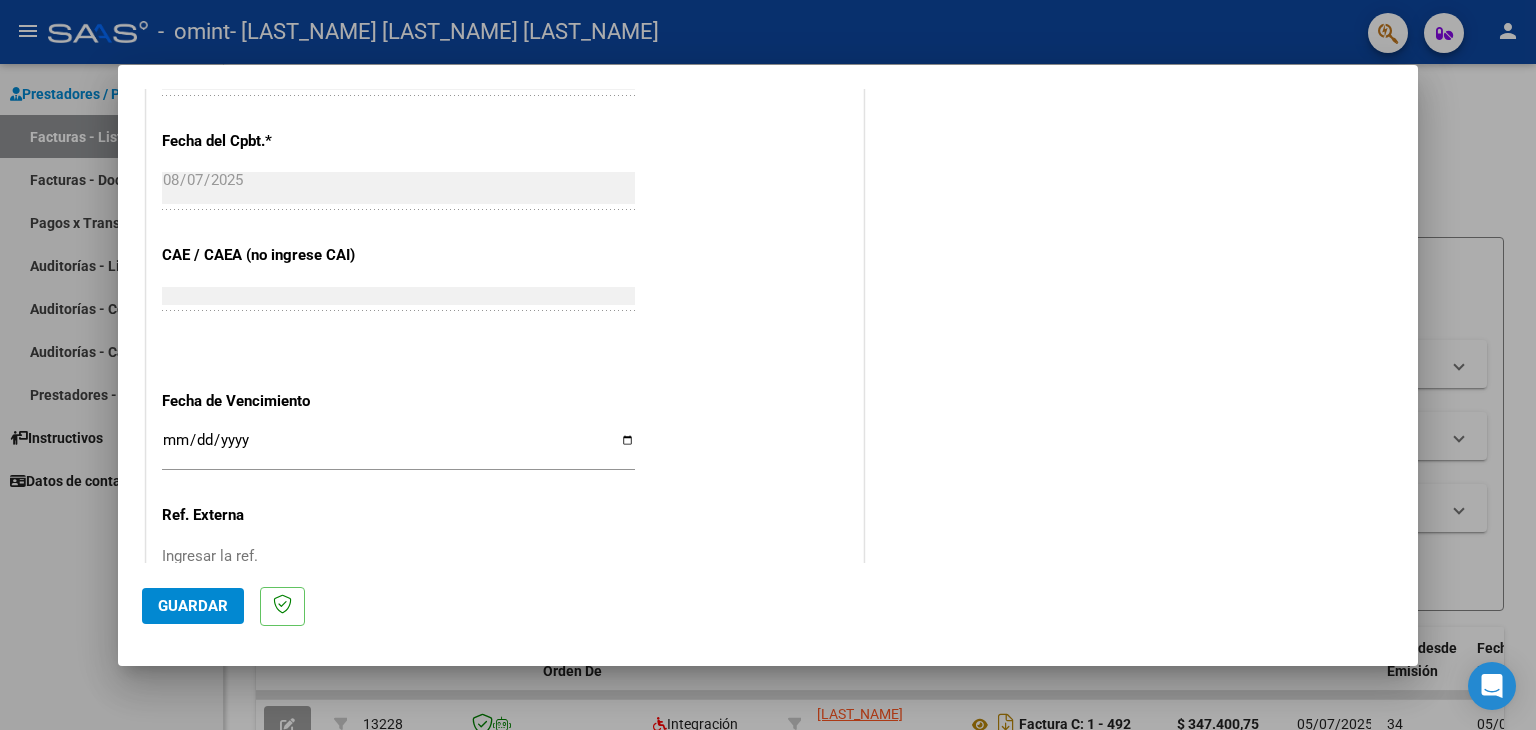 type on "202507" 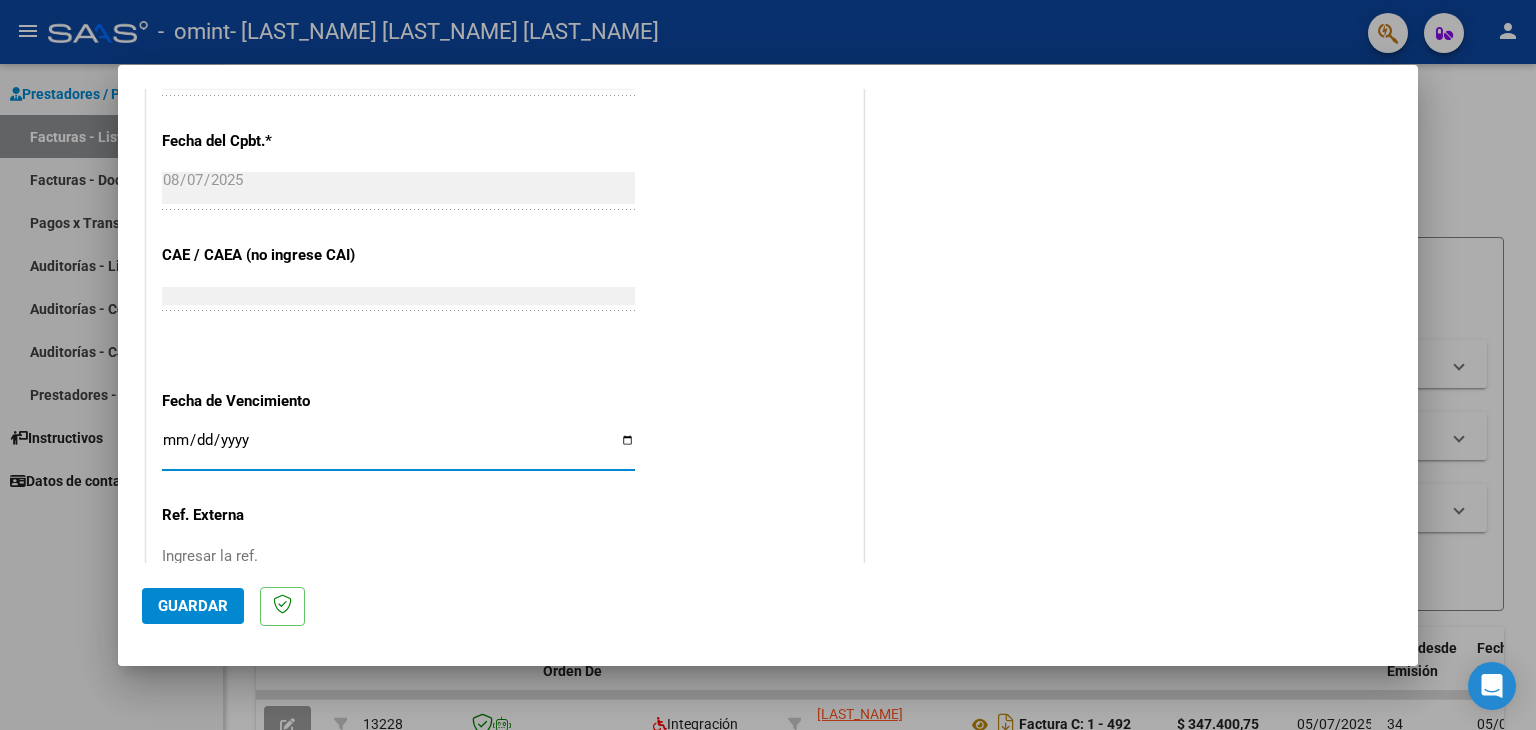 click on "Ingresar la fecha" at bounding box center [398, 448] 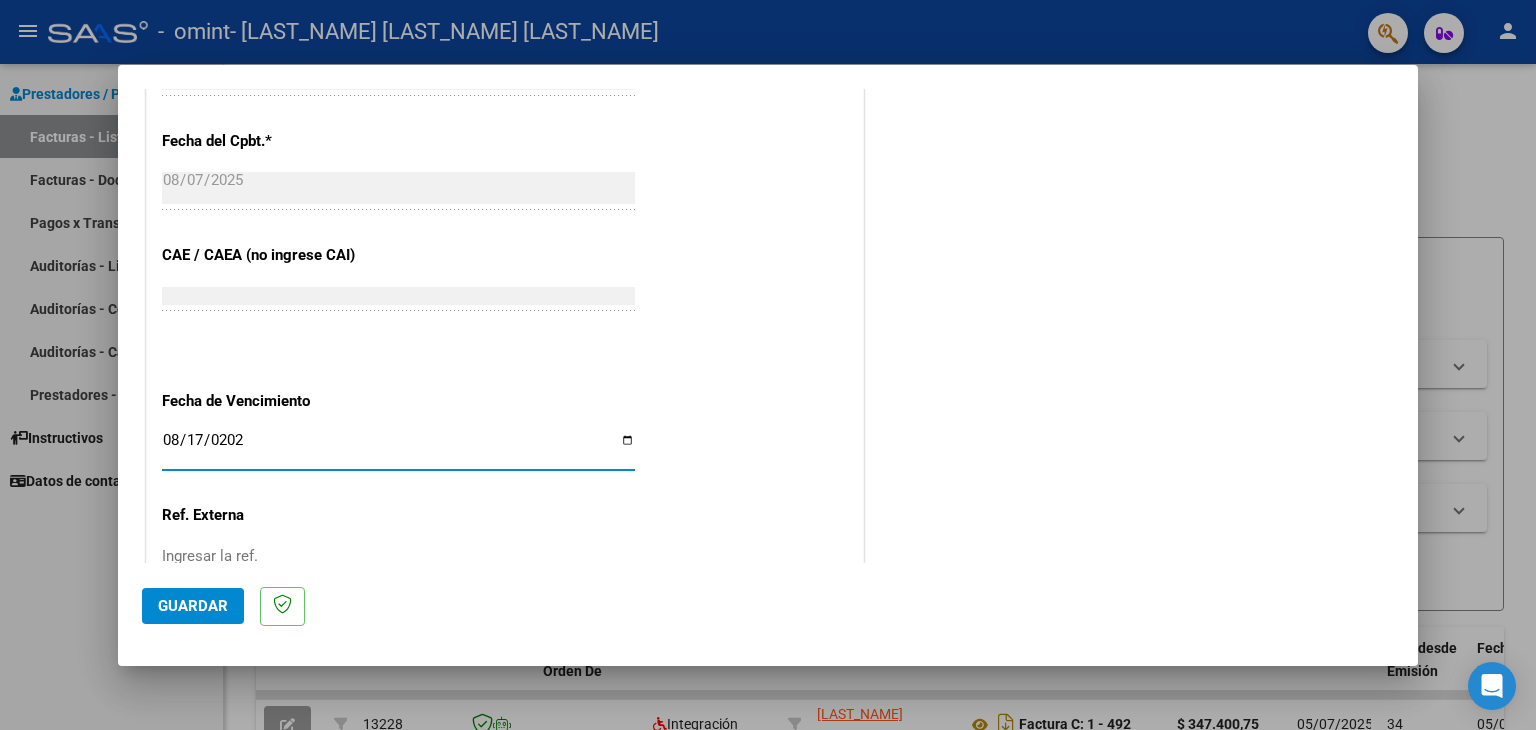type on "2025-08-17" 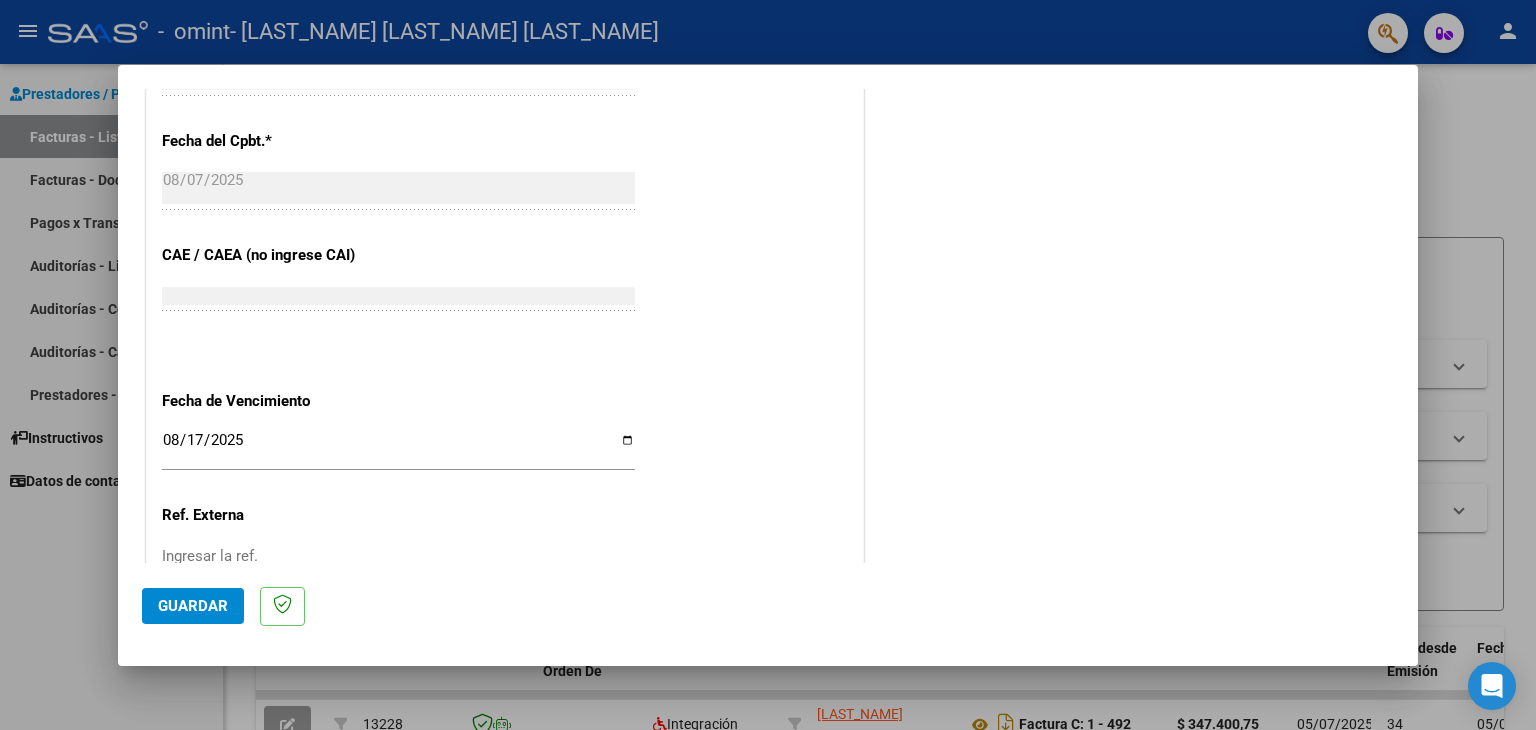 click on "[DATE] Ingresar la fecha" 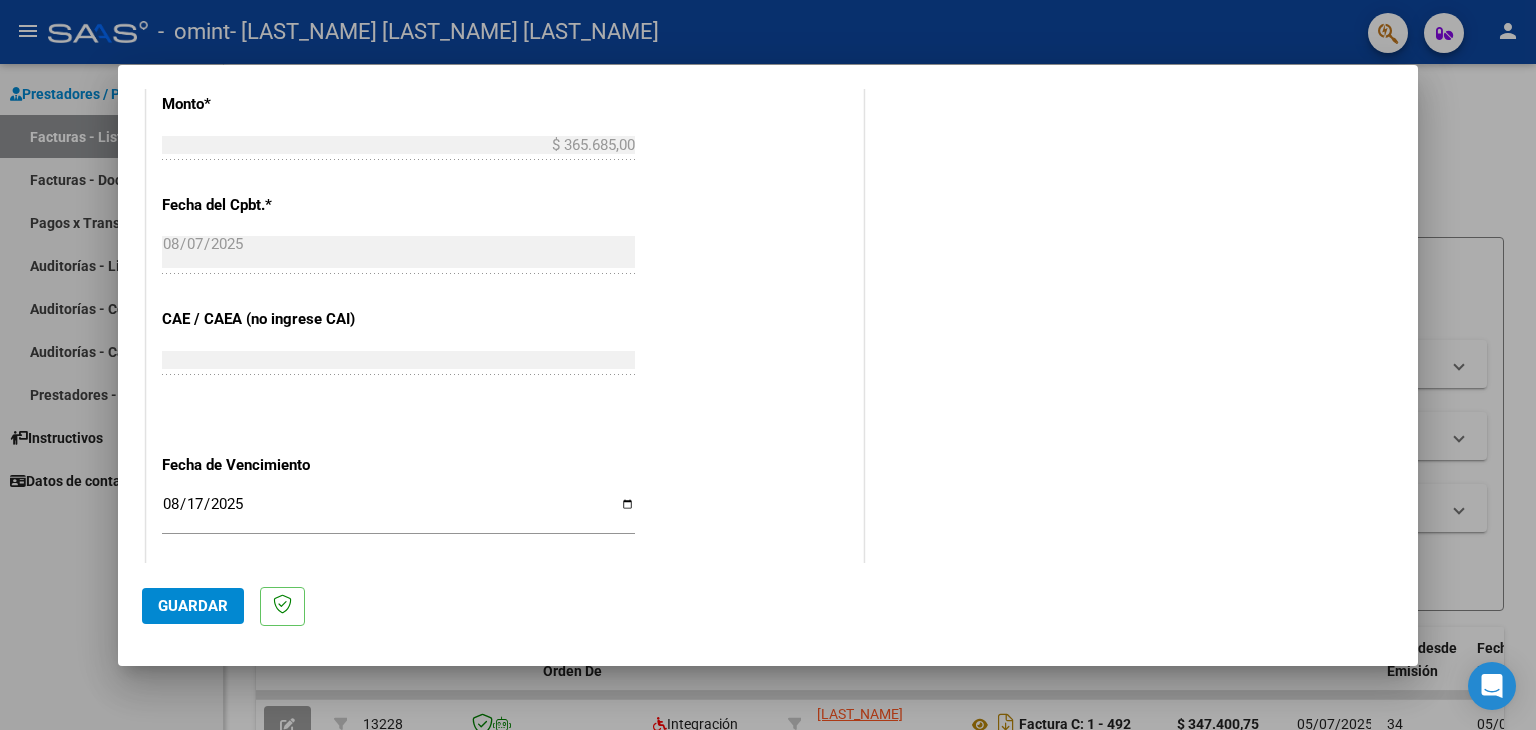 scroll, scrollTop: 1200, scrollLeft: 0, axis: vertical 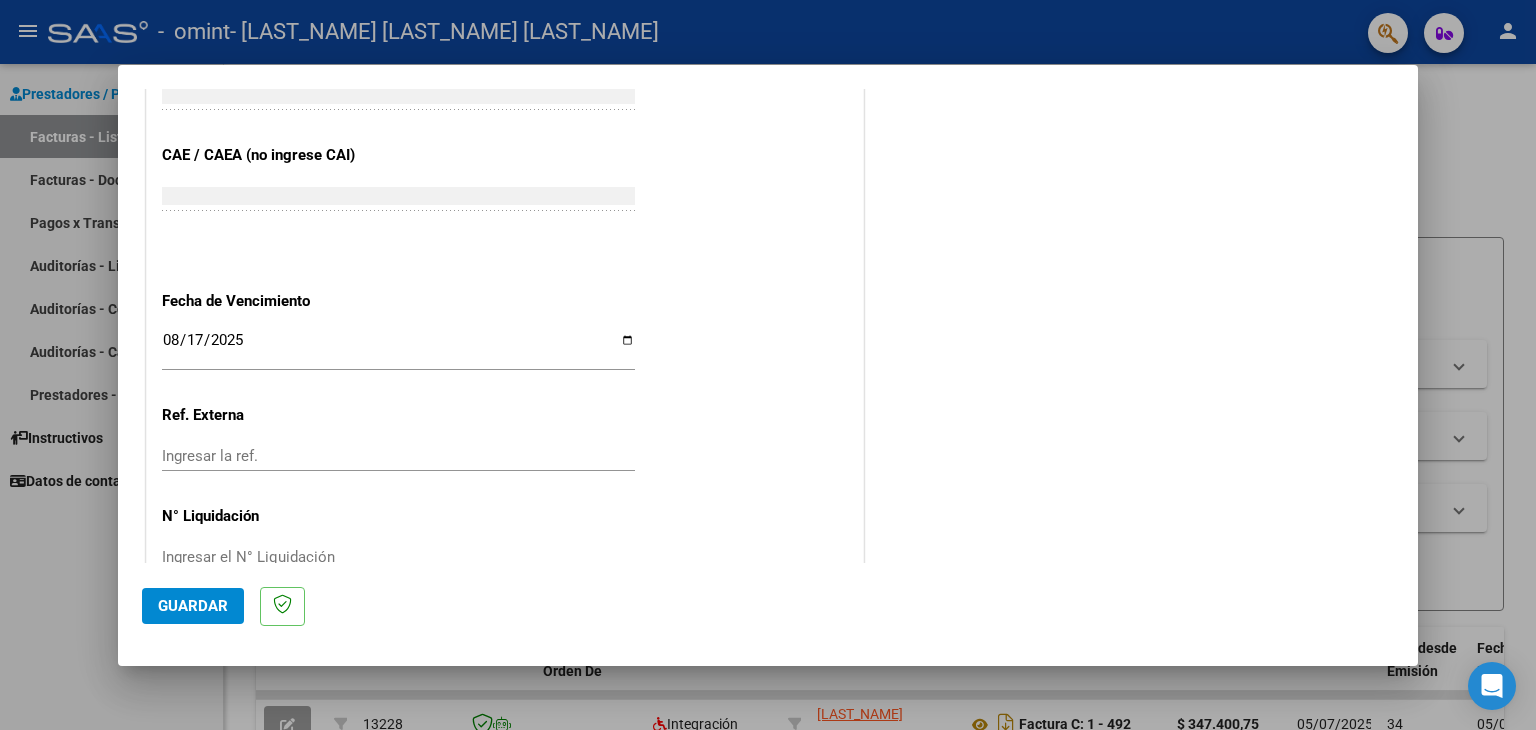 click on "Guardar" 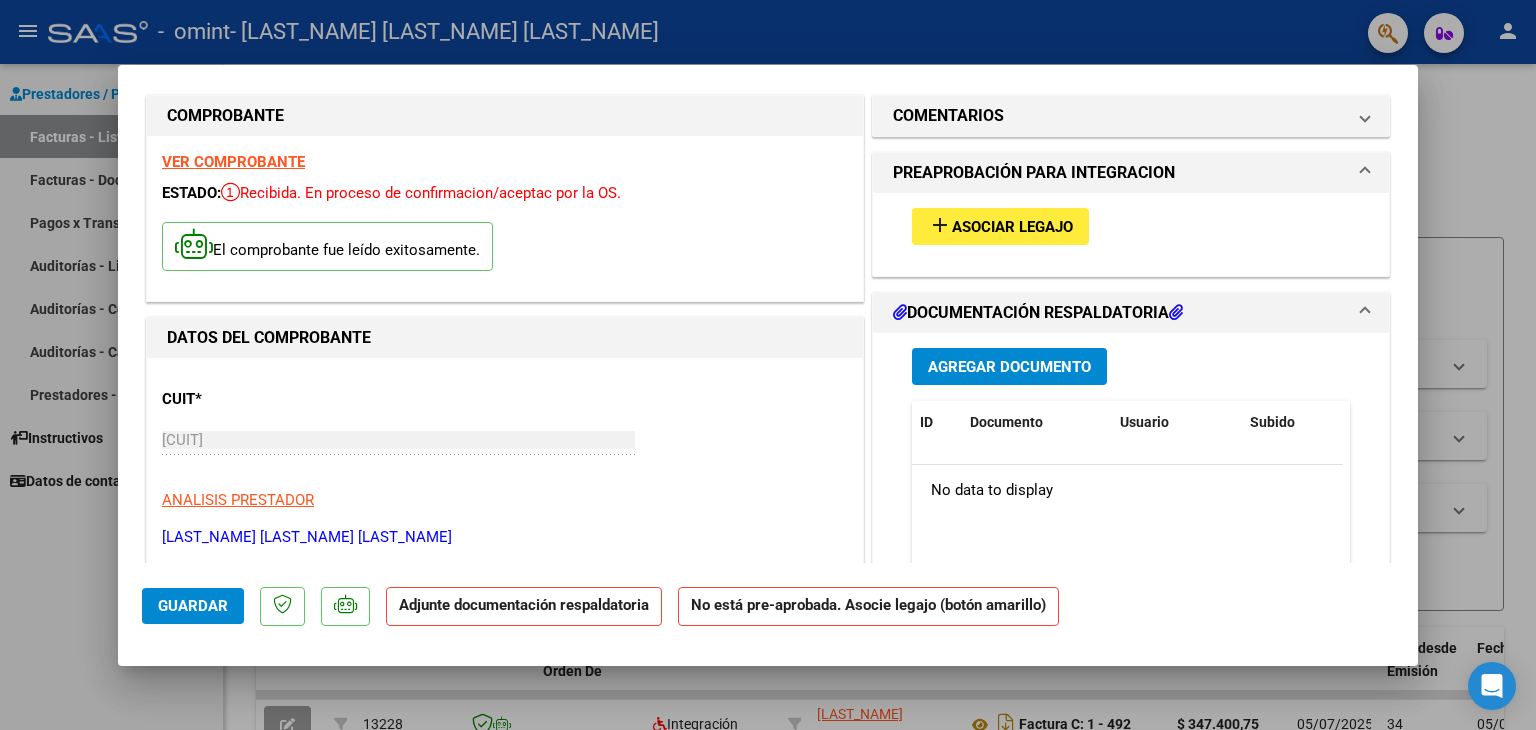 scroll, scrollTop: 0, scrollLeft: 0, axis: both 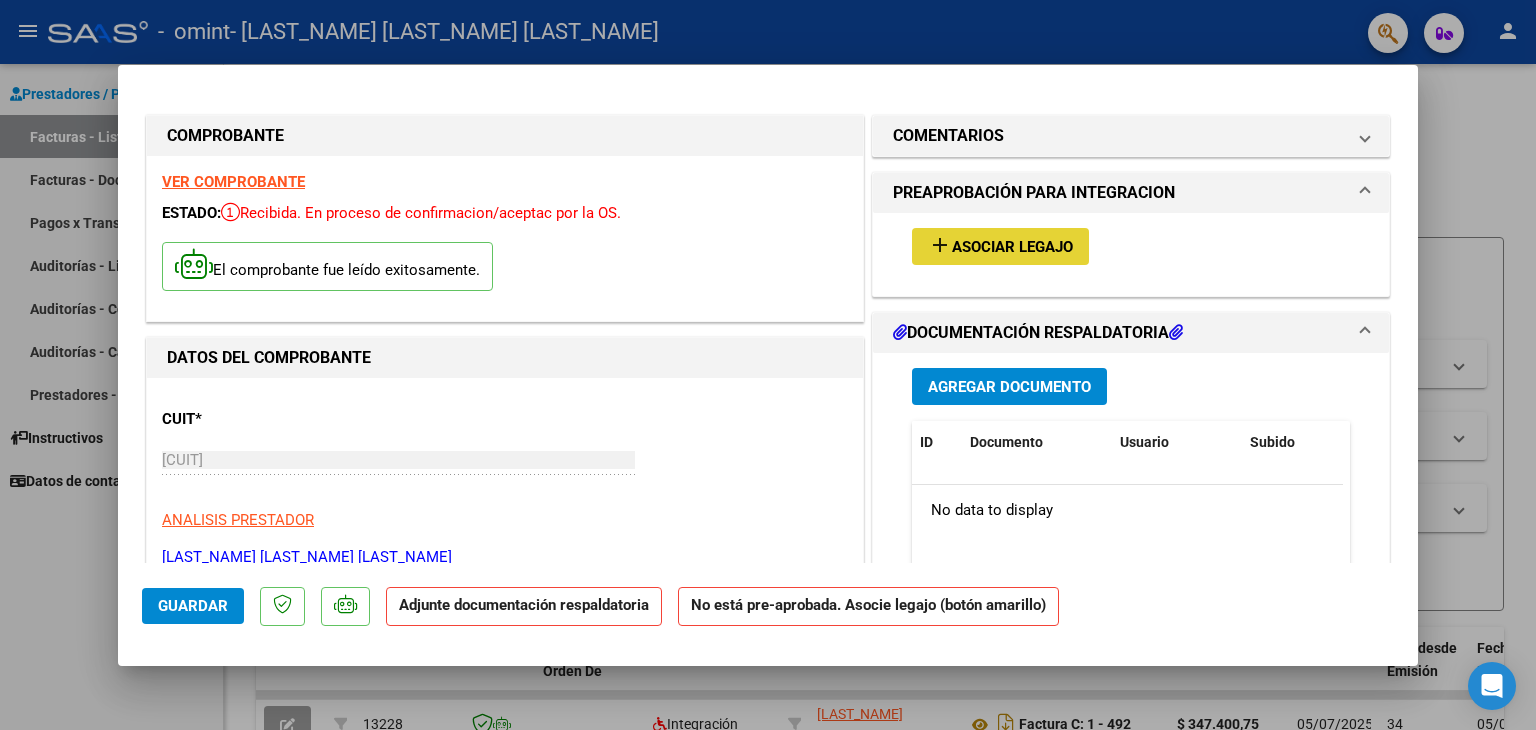 click on "Asociar Legajo" at bounding box center (1012, 247) 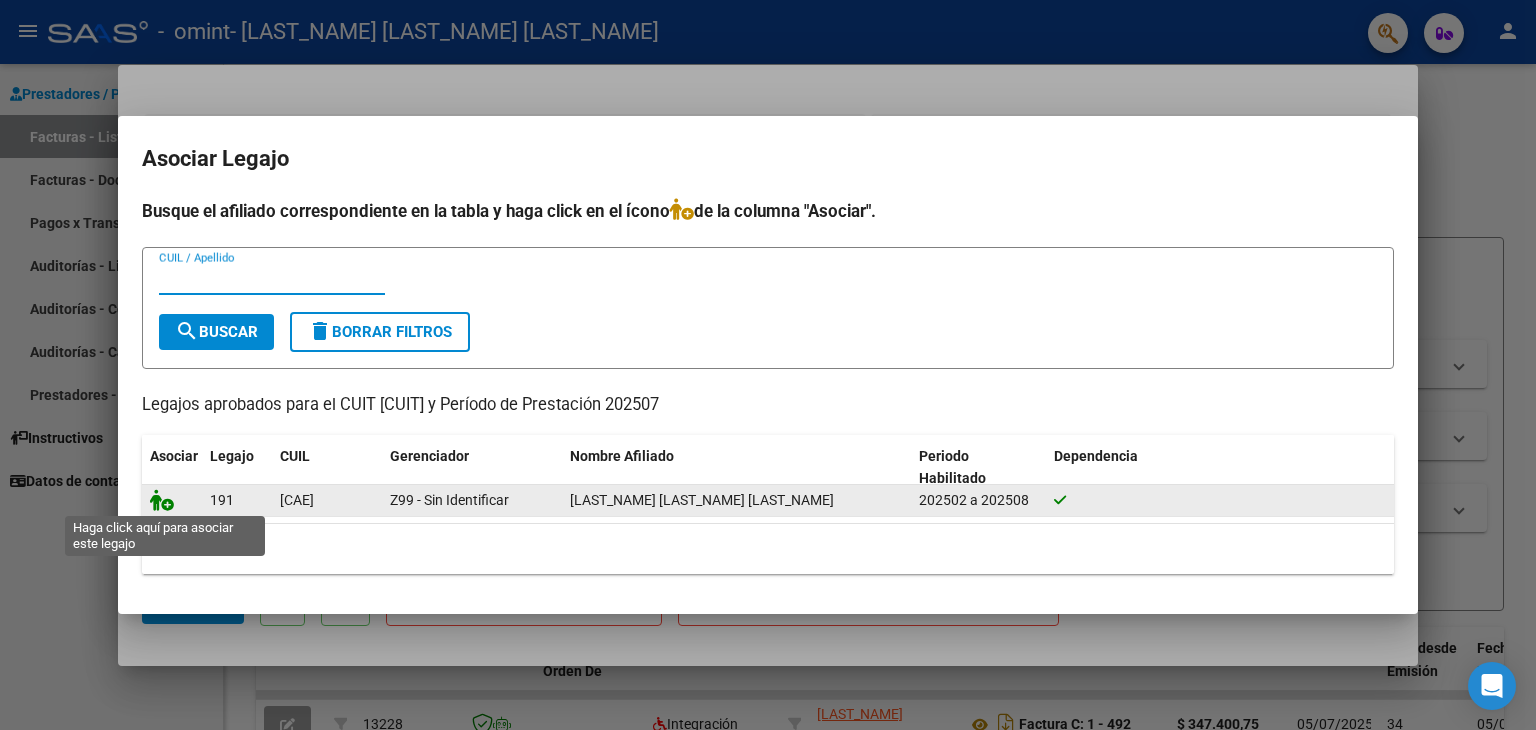 click 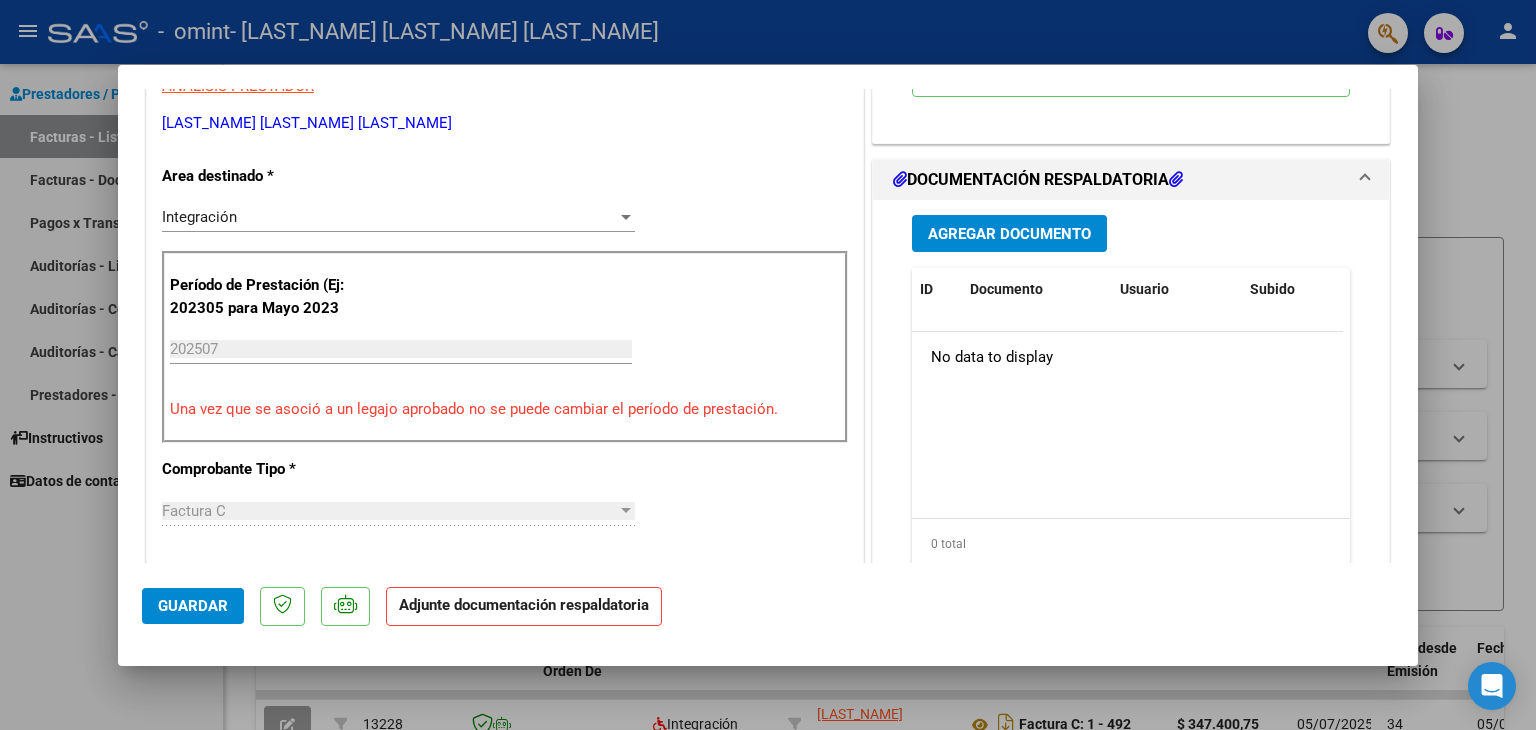 scroll, scrollTop: 300, scrollLeft: 0, axis: vertical 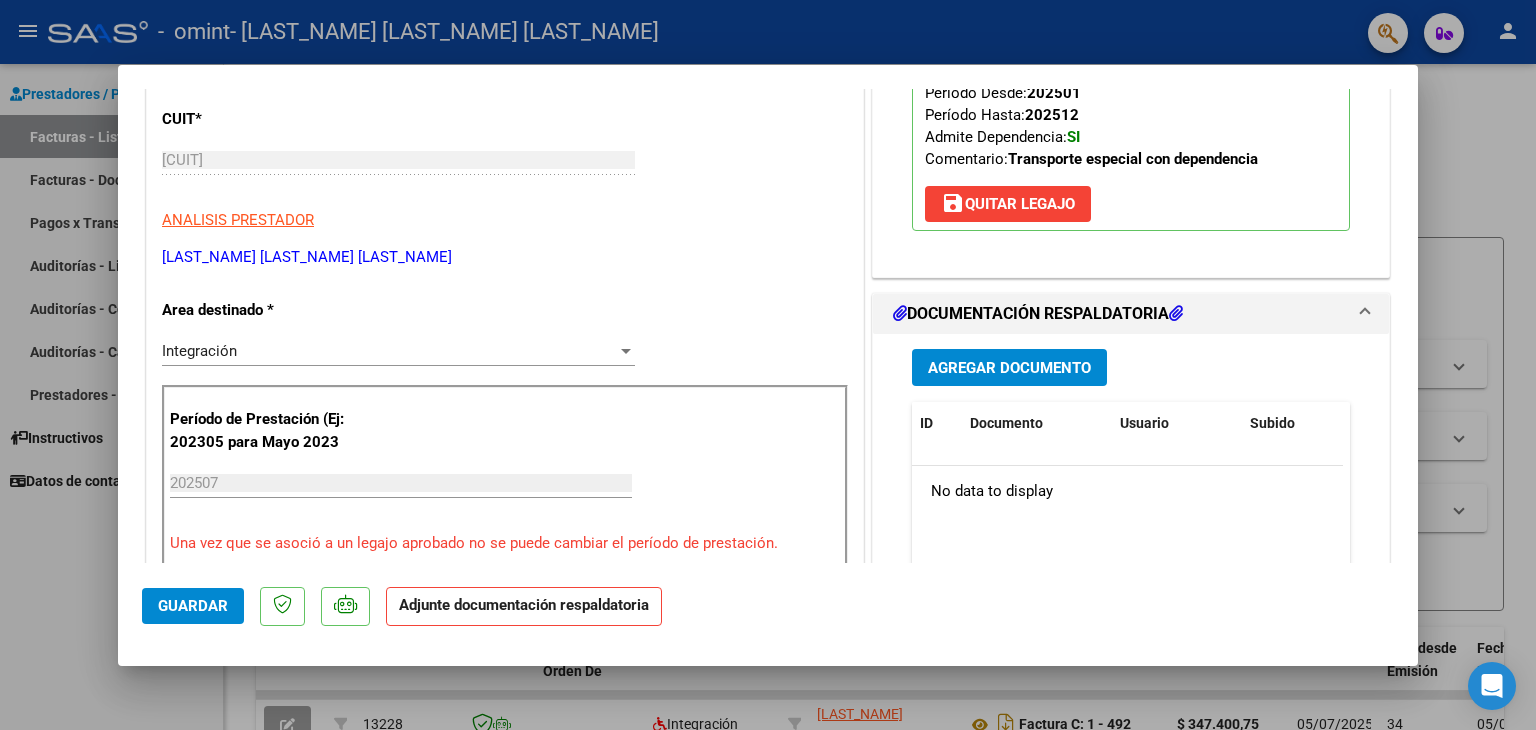 click on "Agregar Documento" at bounding box center [1009, 368] 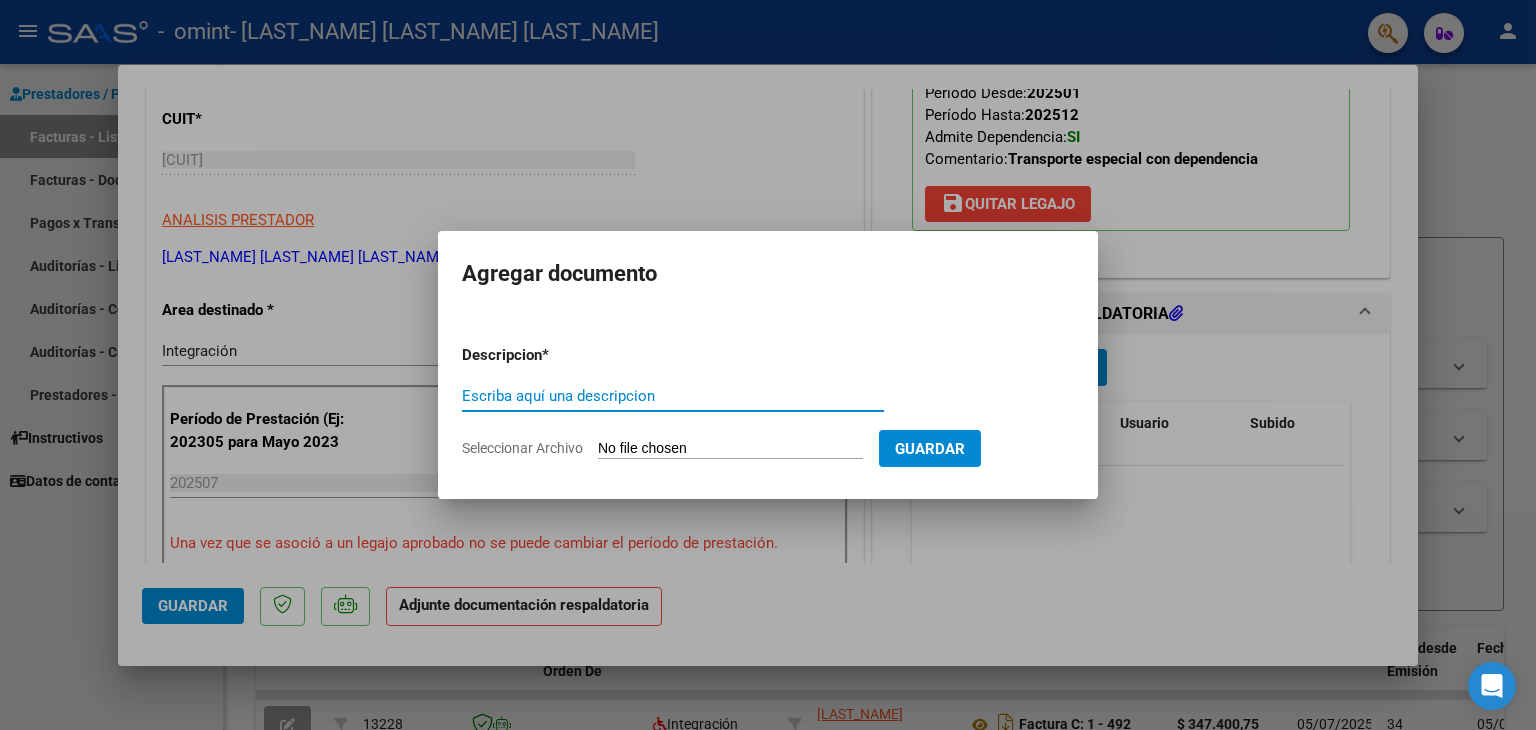 click on "Escriba aquí una descripcion" at bounding box center (673, 396) 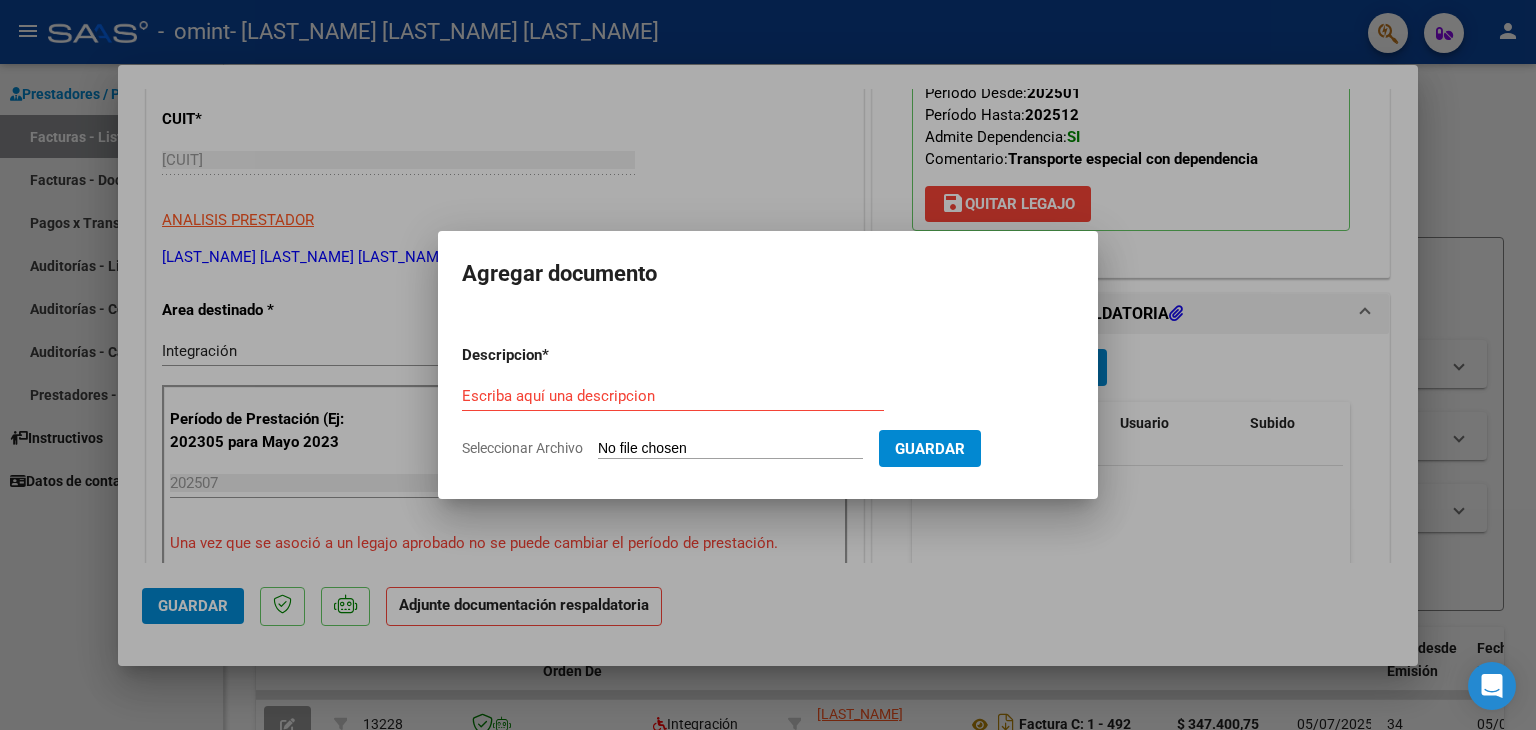 click on "Seleccionar Archivo" at bounding box center (730, 449) 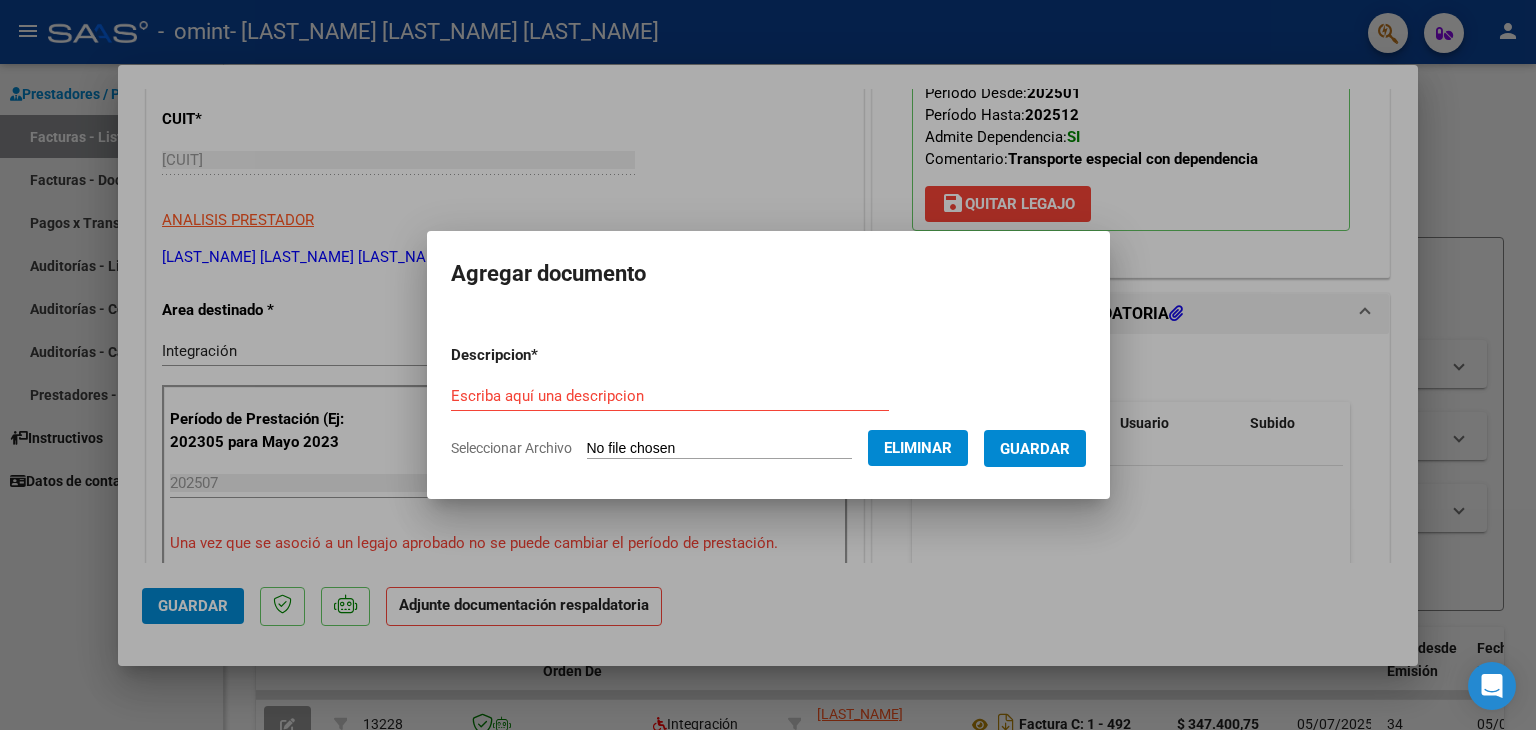click on "Escriba aquí una descripcion" at bounding box center (670, 396) 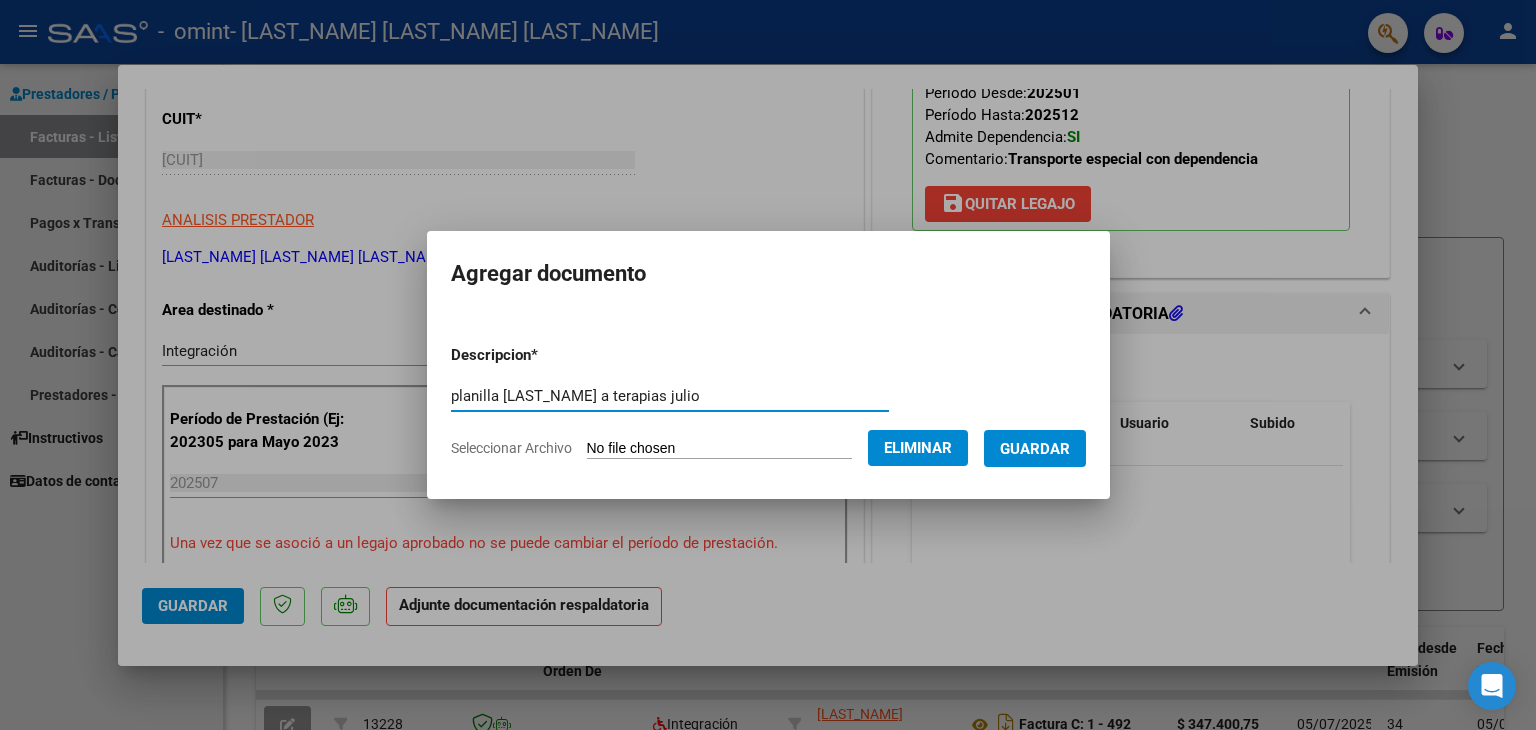 type on "planilla [LAST_NAME] a terapias julio" 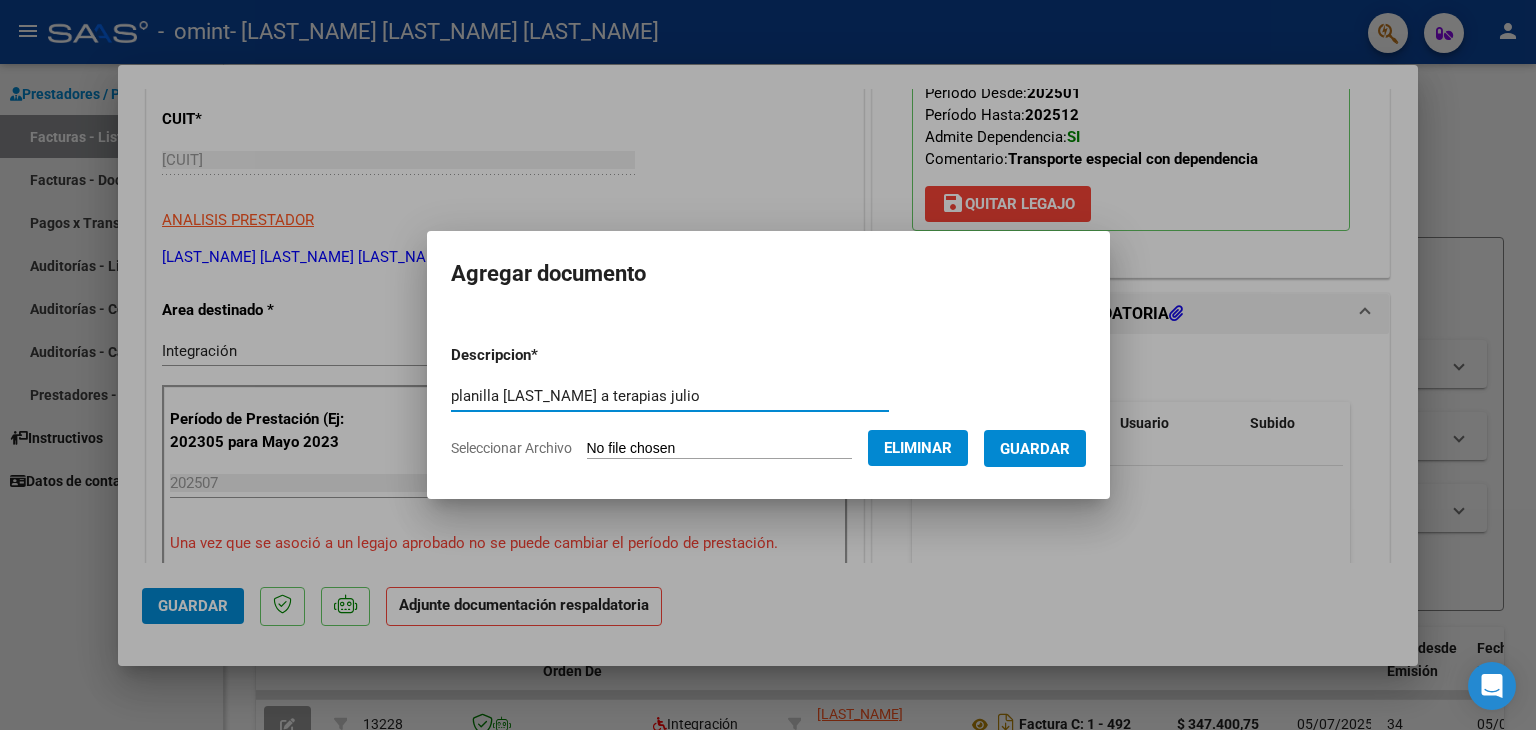 click on "Guardar" at bounding box center [1035, 449] 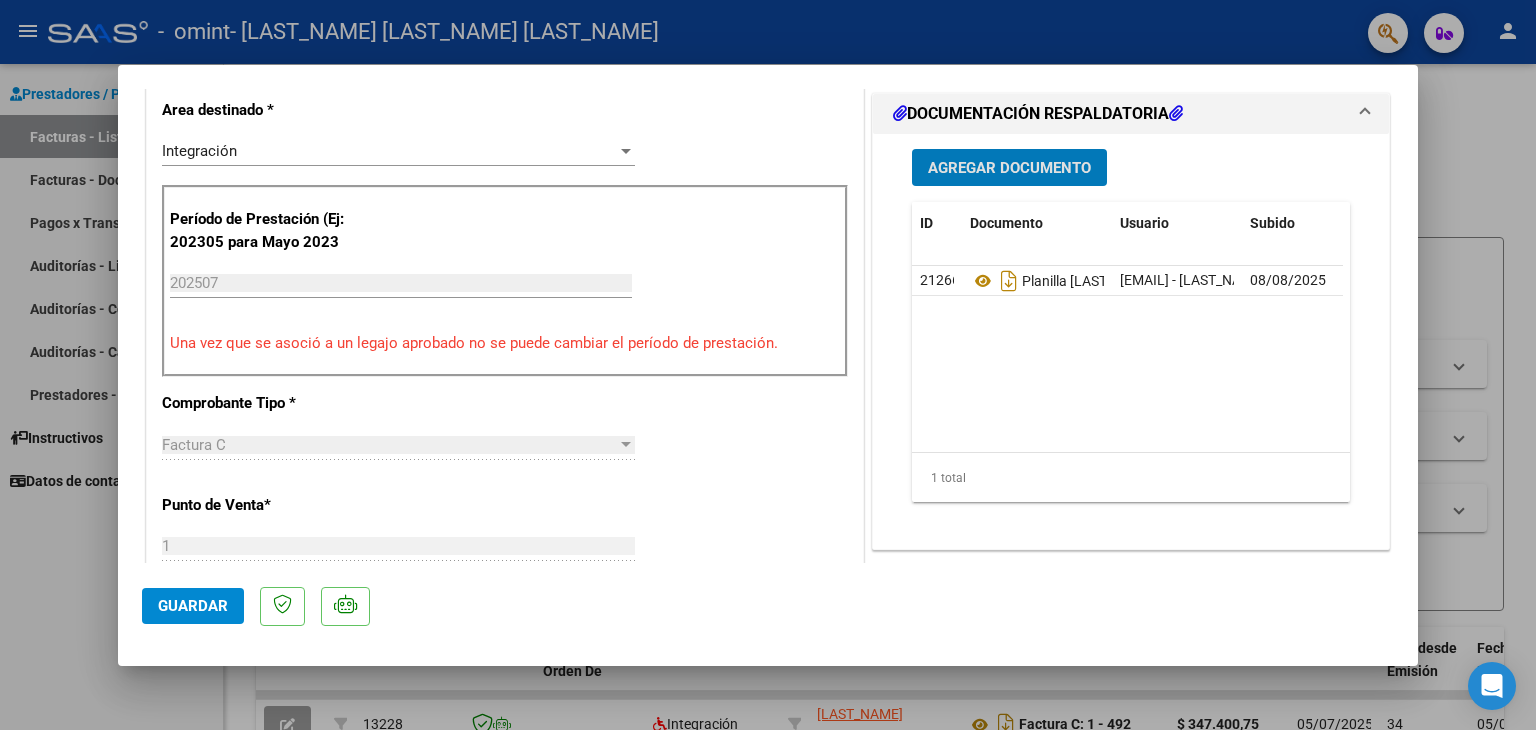 scroll, scrollTop: 1000, scrollLeft: 0, axis: vertical 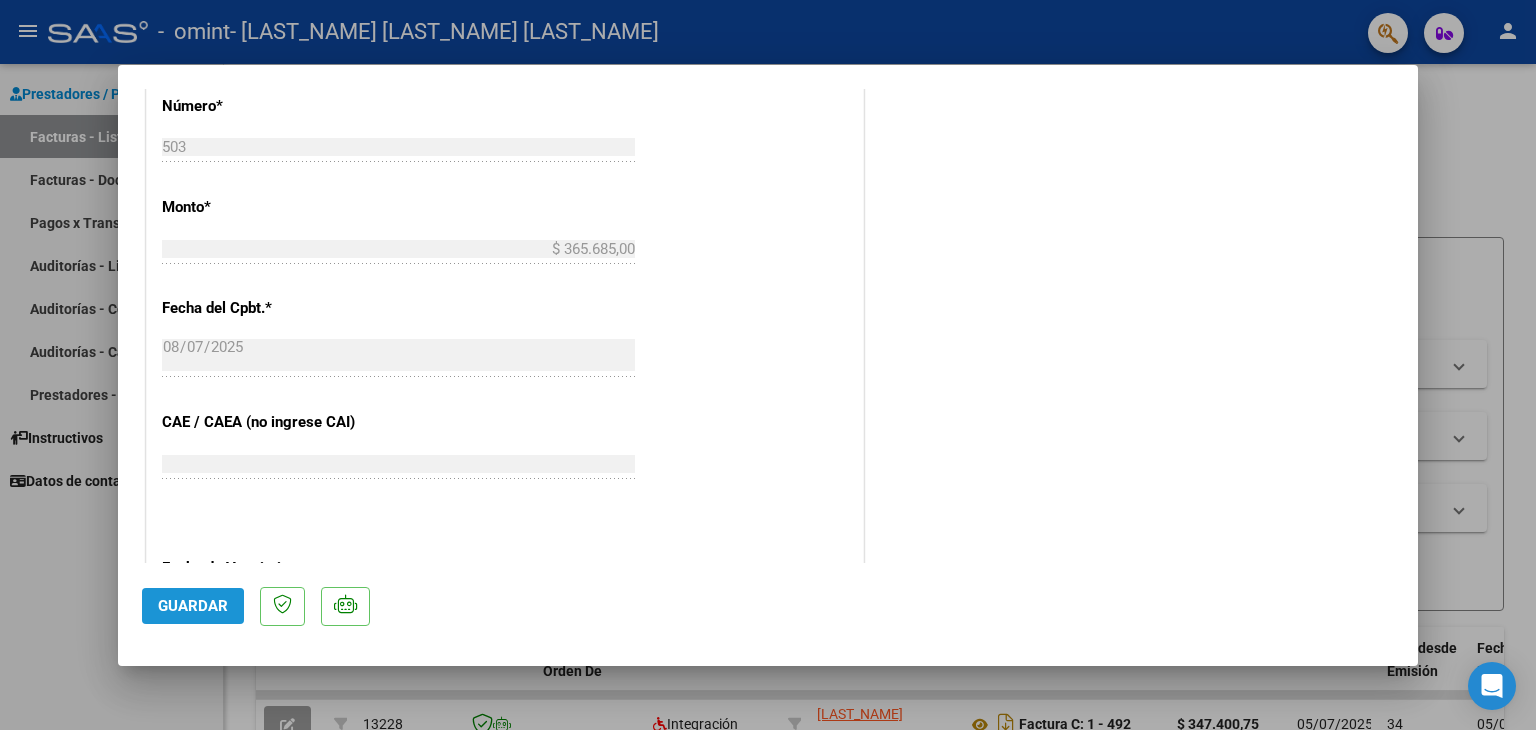 click on "Guardar" 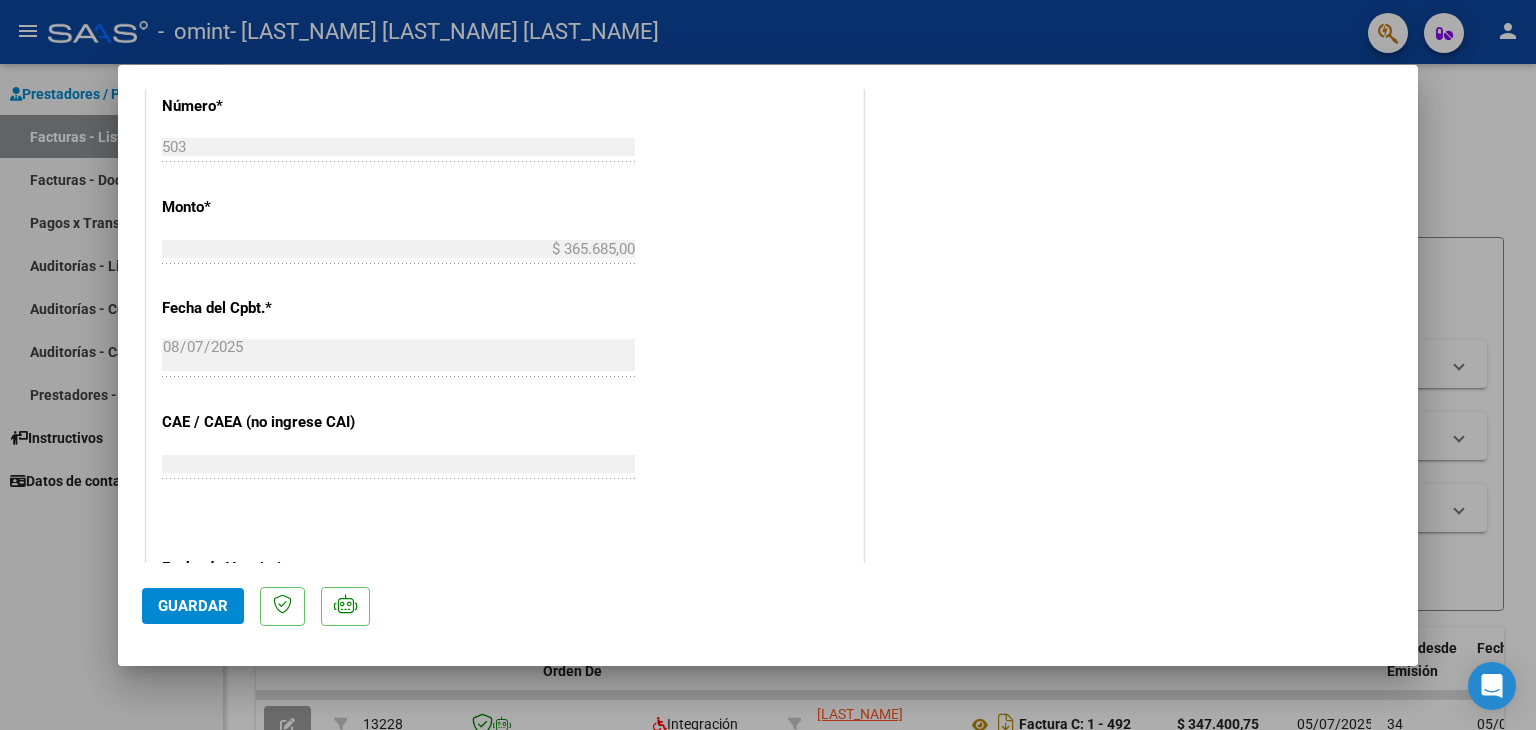 click at bounding box center [768, 365] 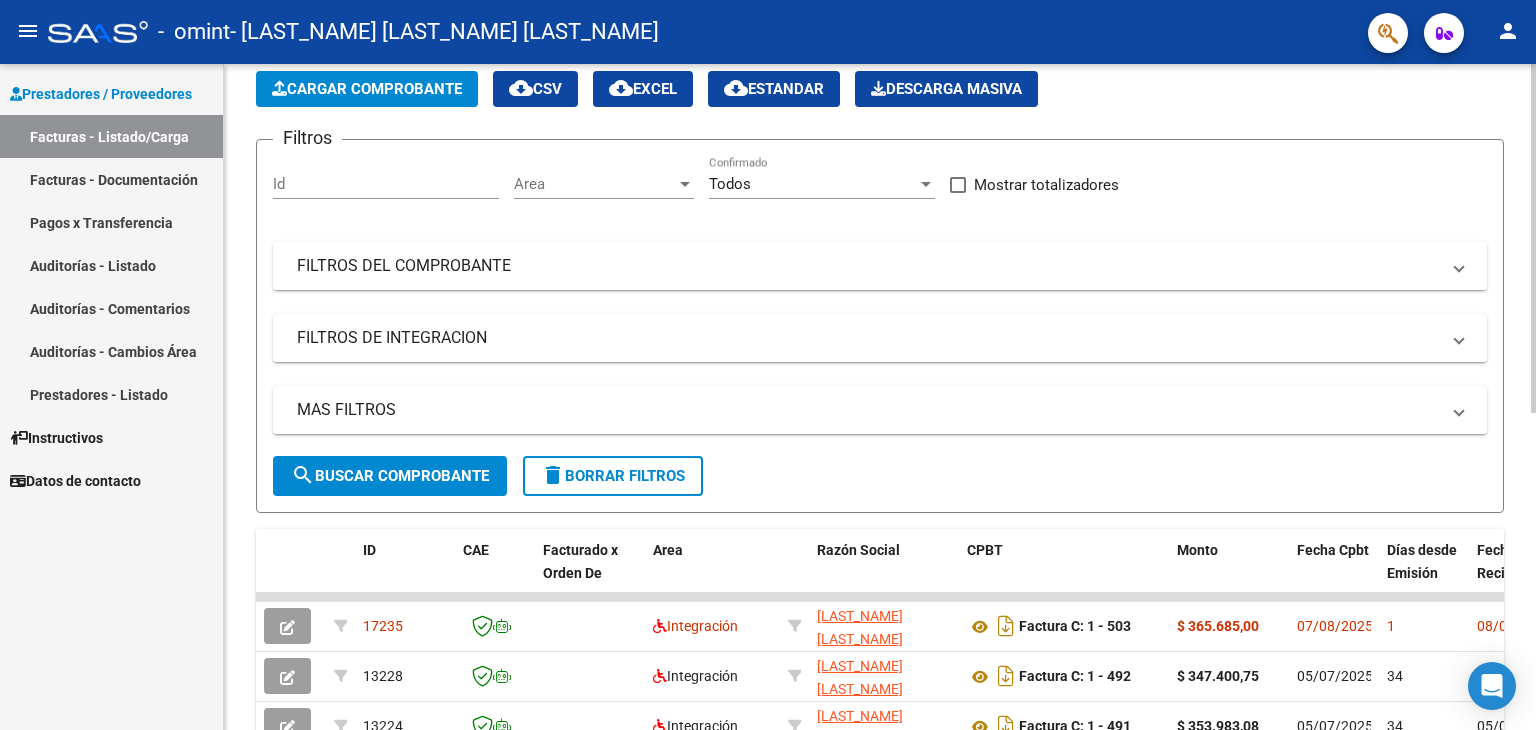 scroll, scrollTop: 0, scrollLeft: 0, axis: both 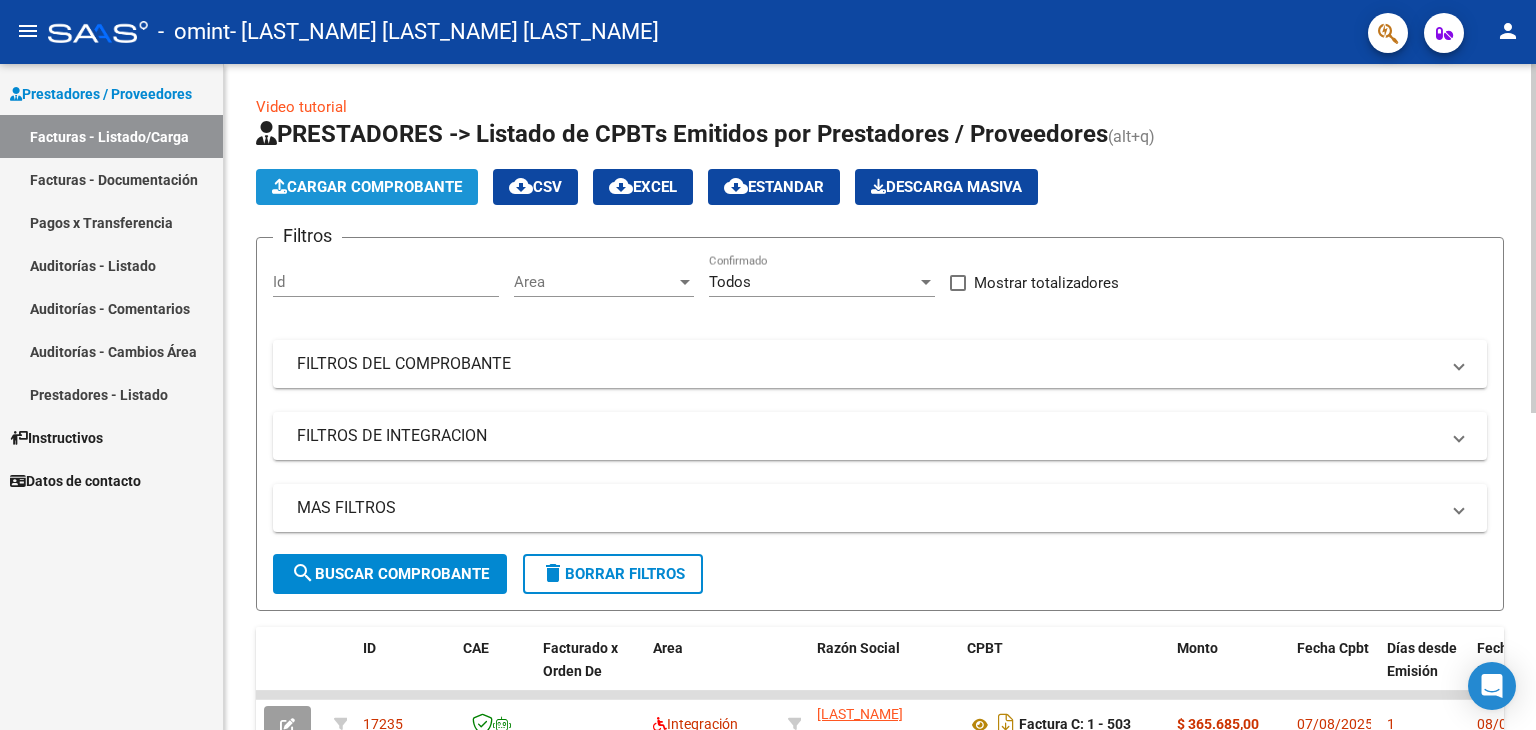 click on "Cargar Comprobante" 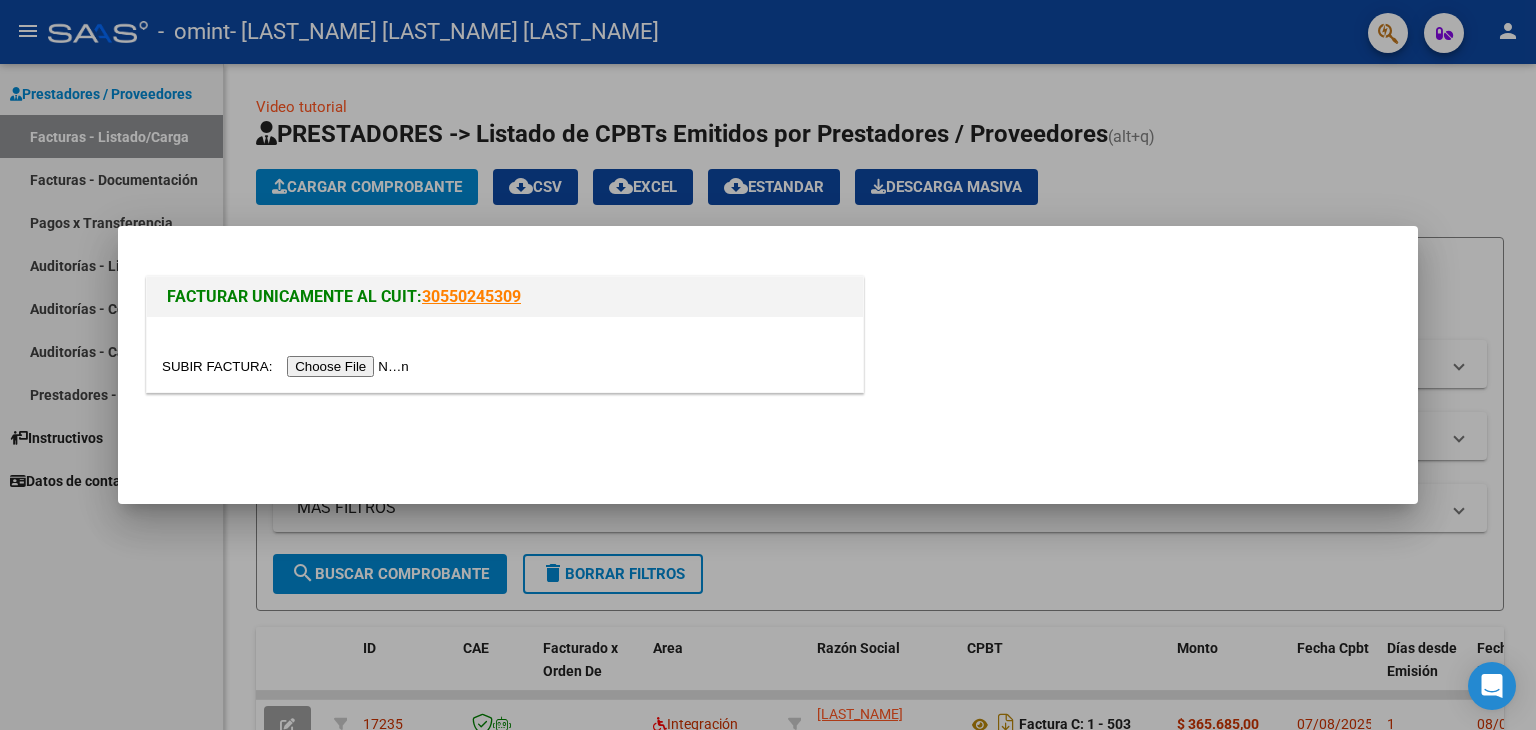 click at bounding box center [288, 366] 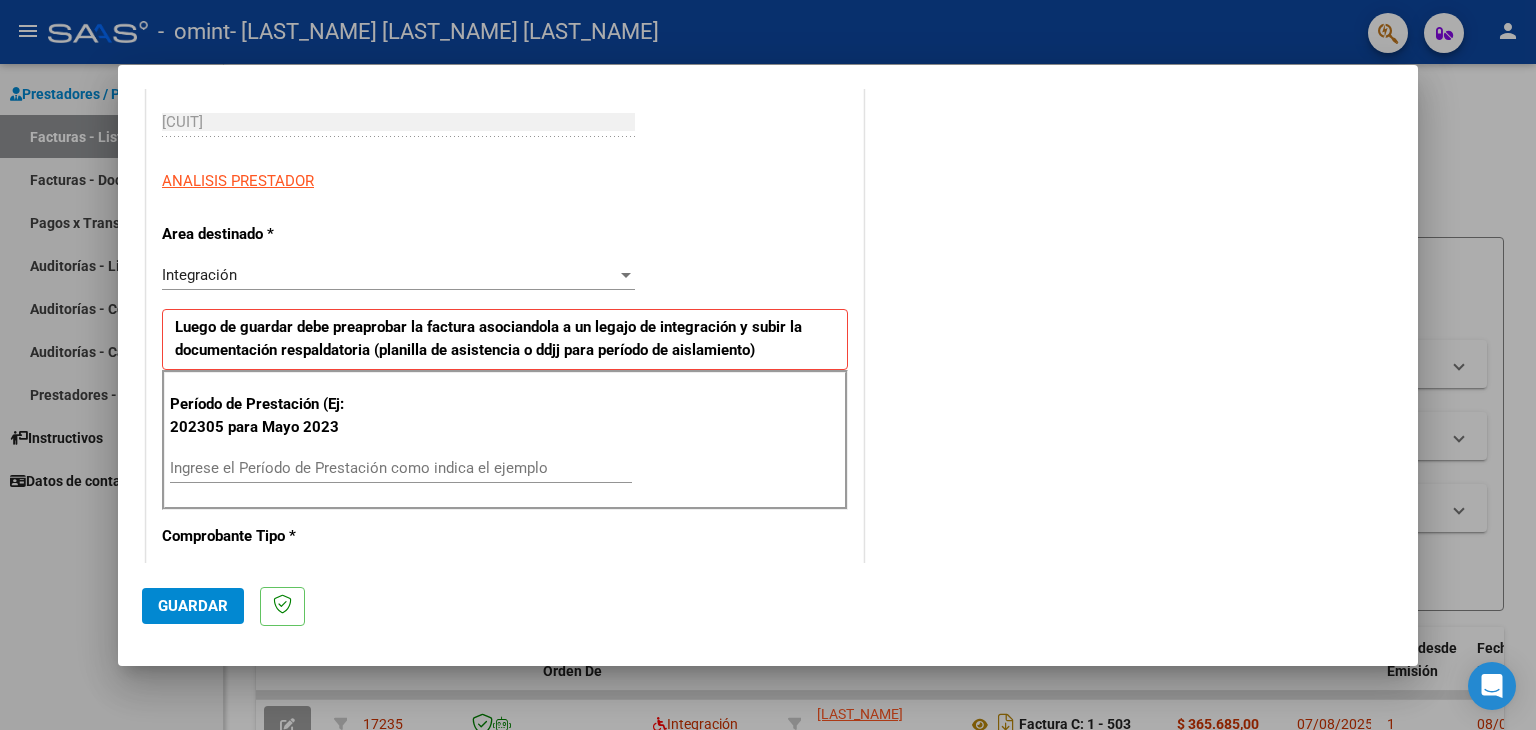 scroll, scrollTop: 400, scrollLeft: 0, axis: vertical 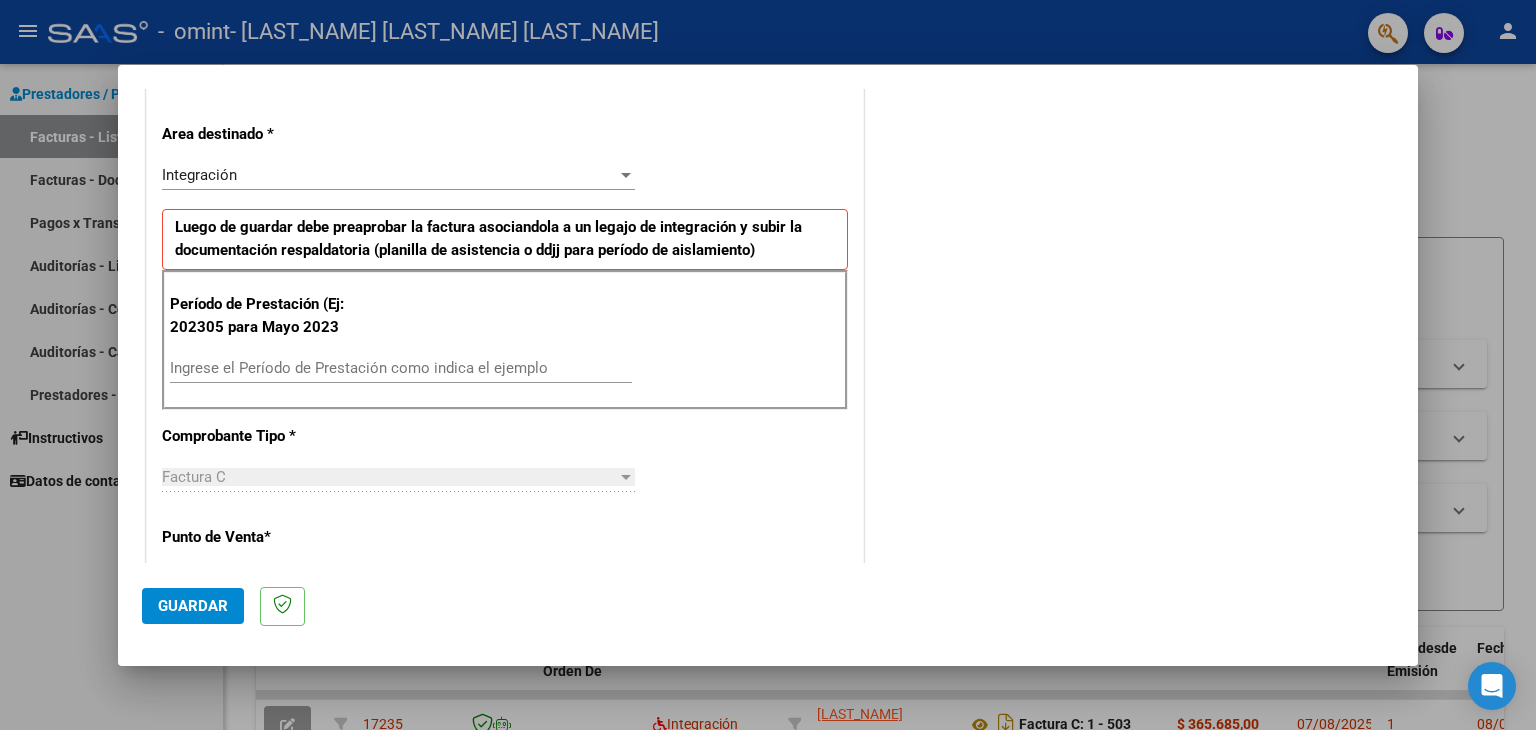click on "Ingrese el Período de Prestación como indica el ejemplo" at bounding box center (401, 368) 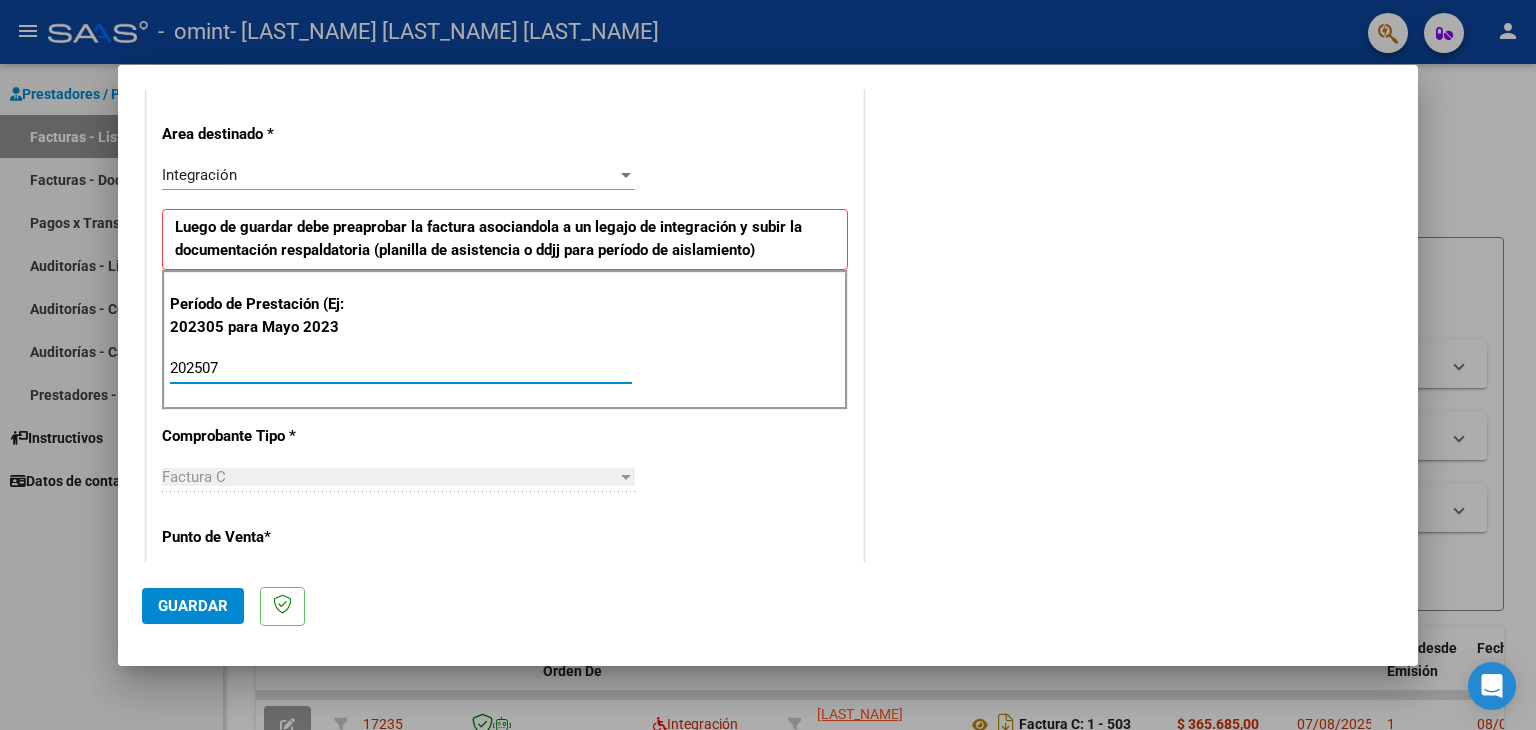type on "202507" 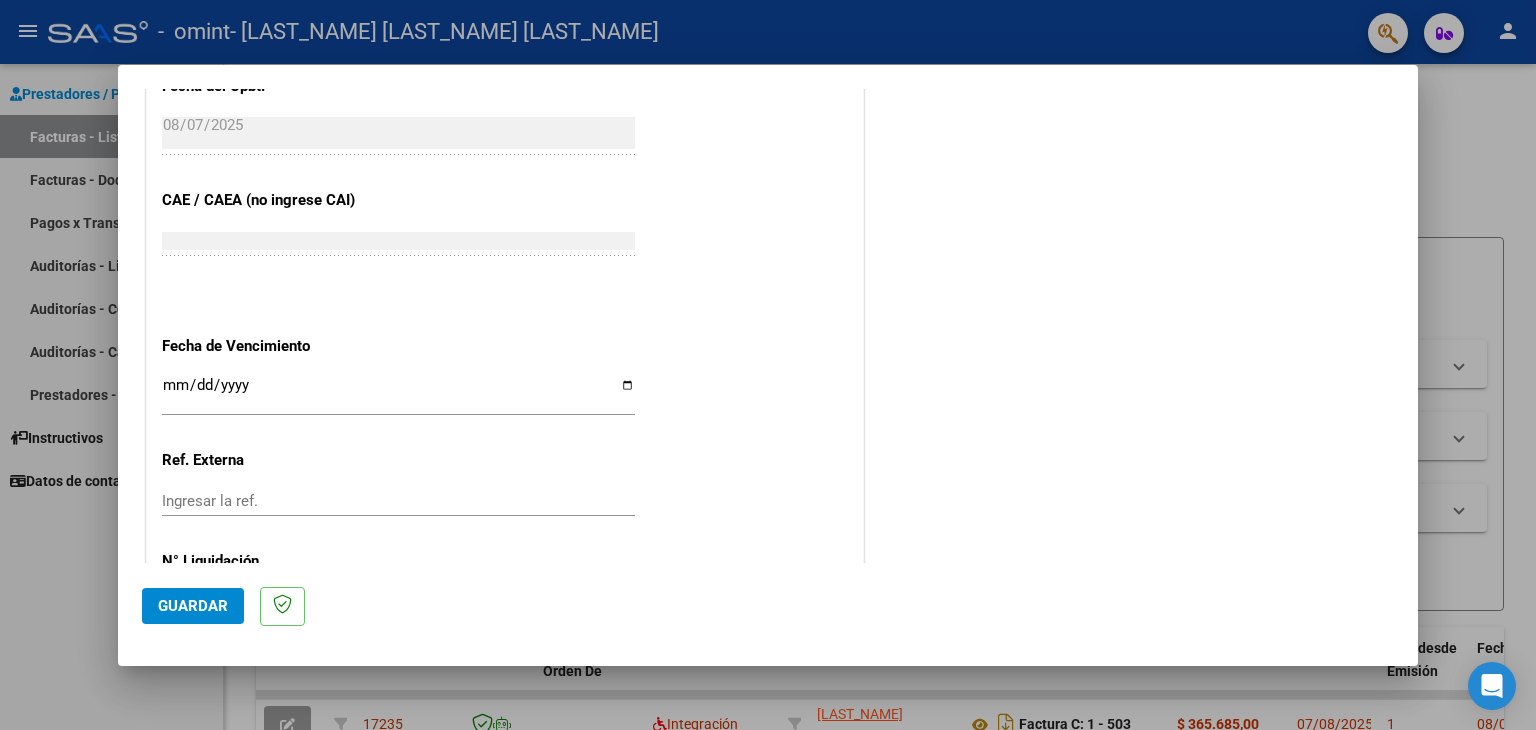 scroll, scrollTop: 1200, scrollLeft: 0, axis: vertical 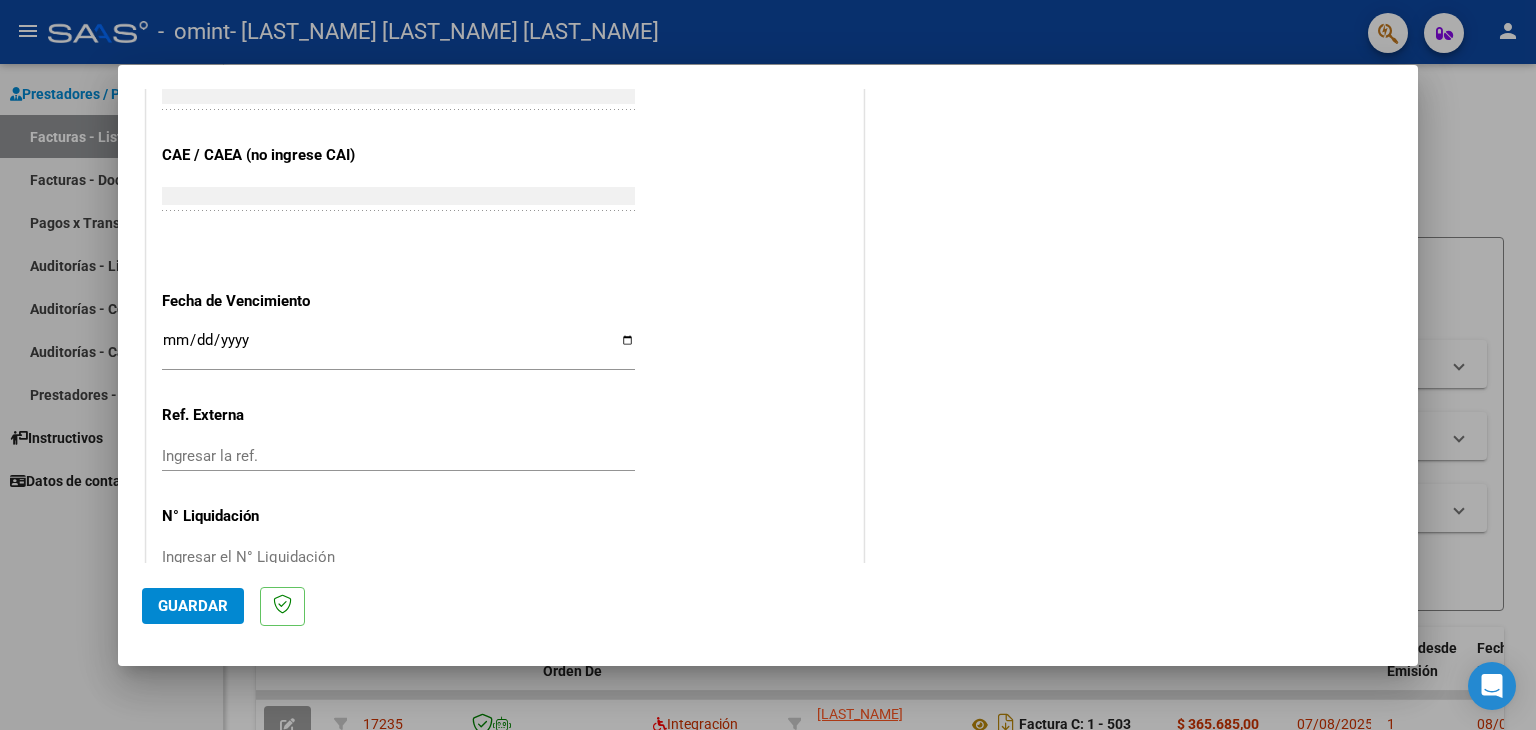 click on "Ingresar la fecha" at bounding box center (398, 348) 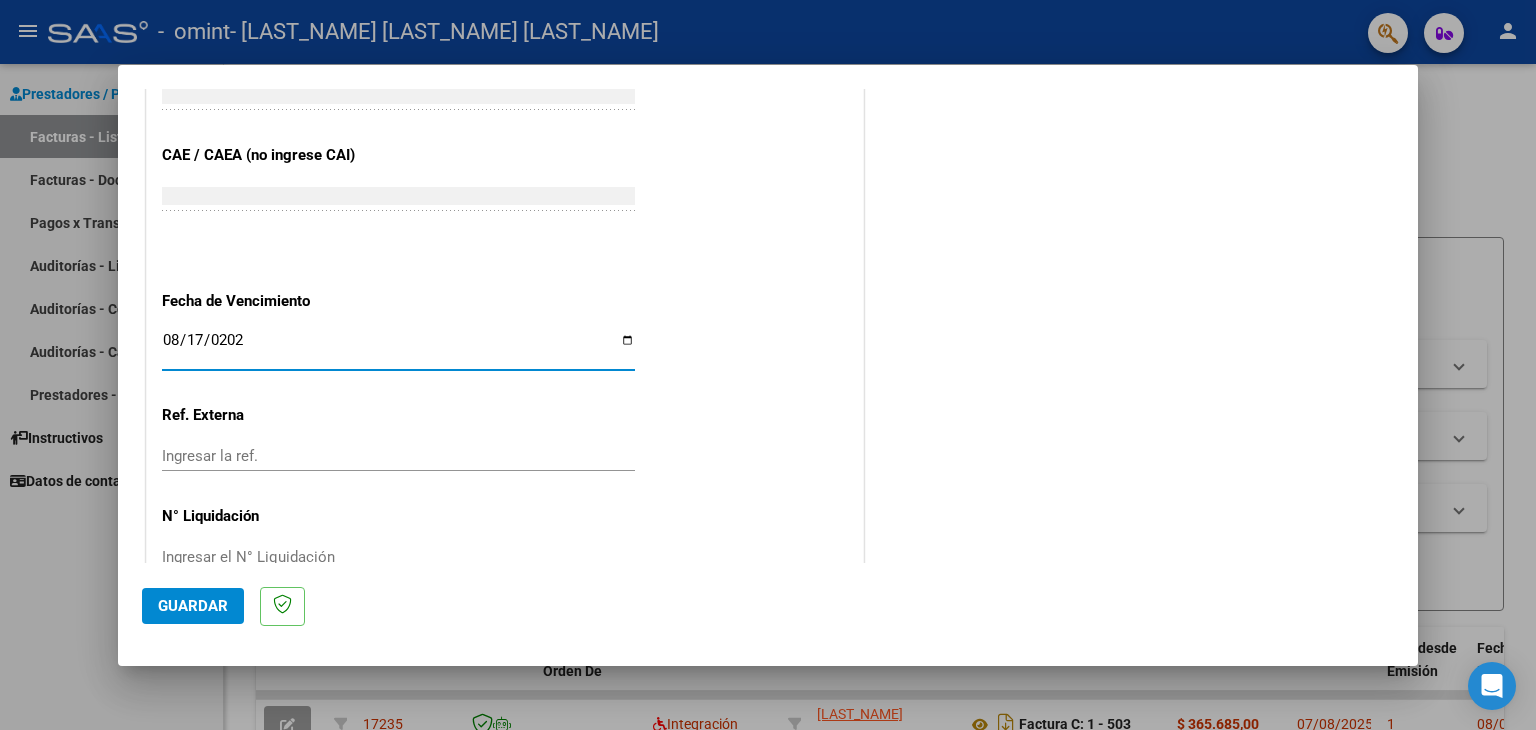 type on "2025-08-17" 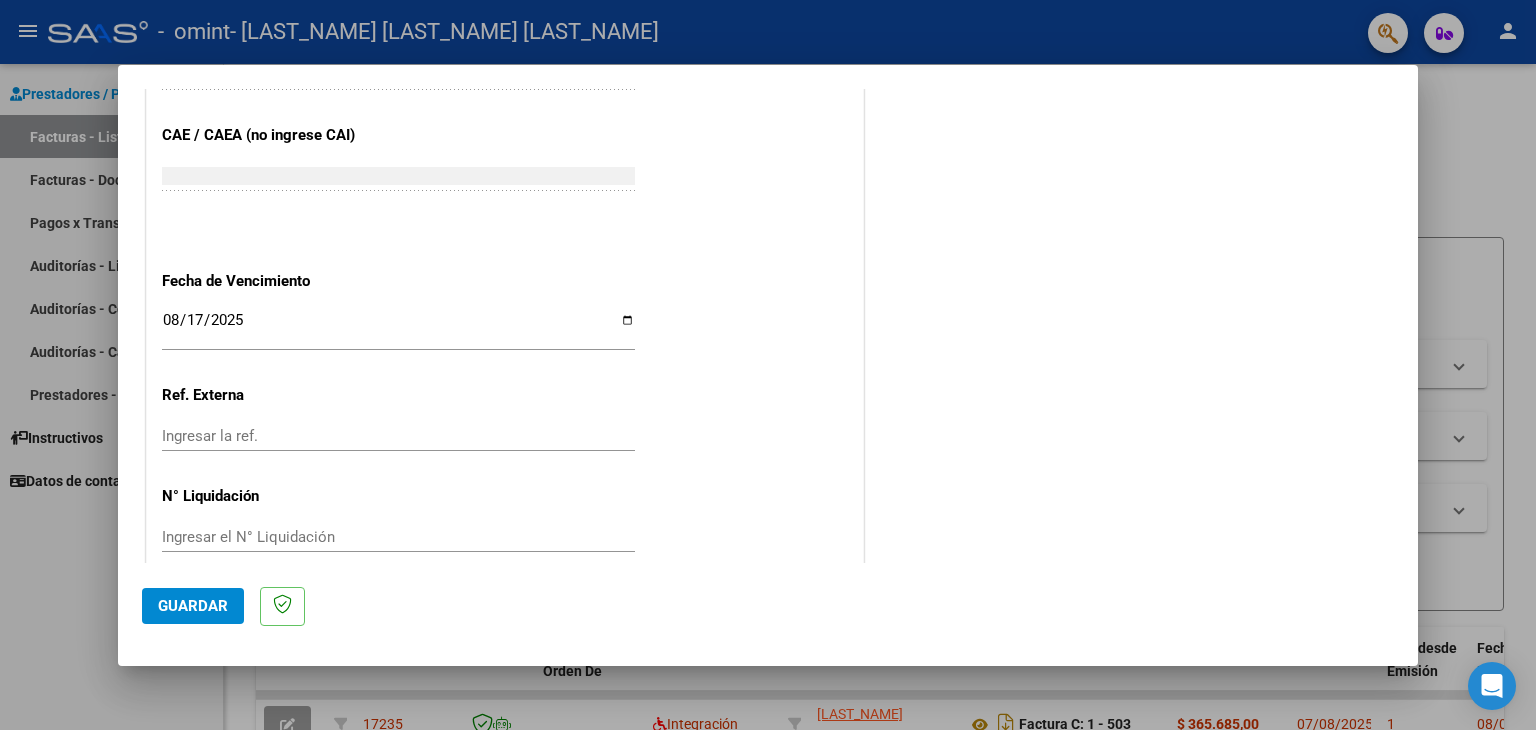 scroll, scrollTop: 1245, scrollLeft: 0, axis: vertical 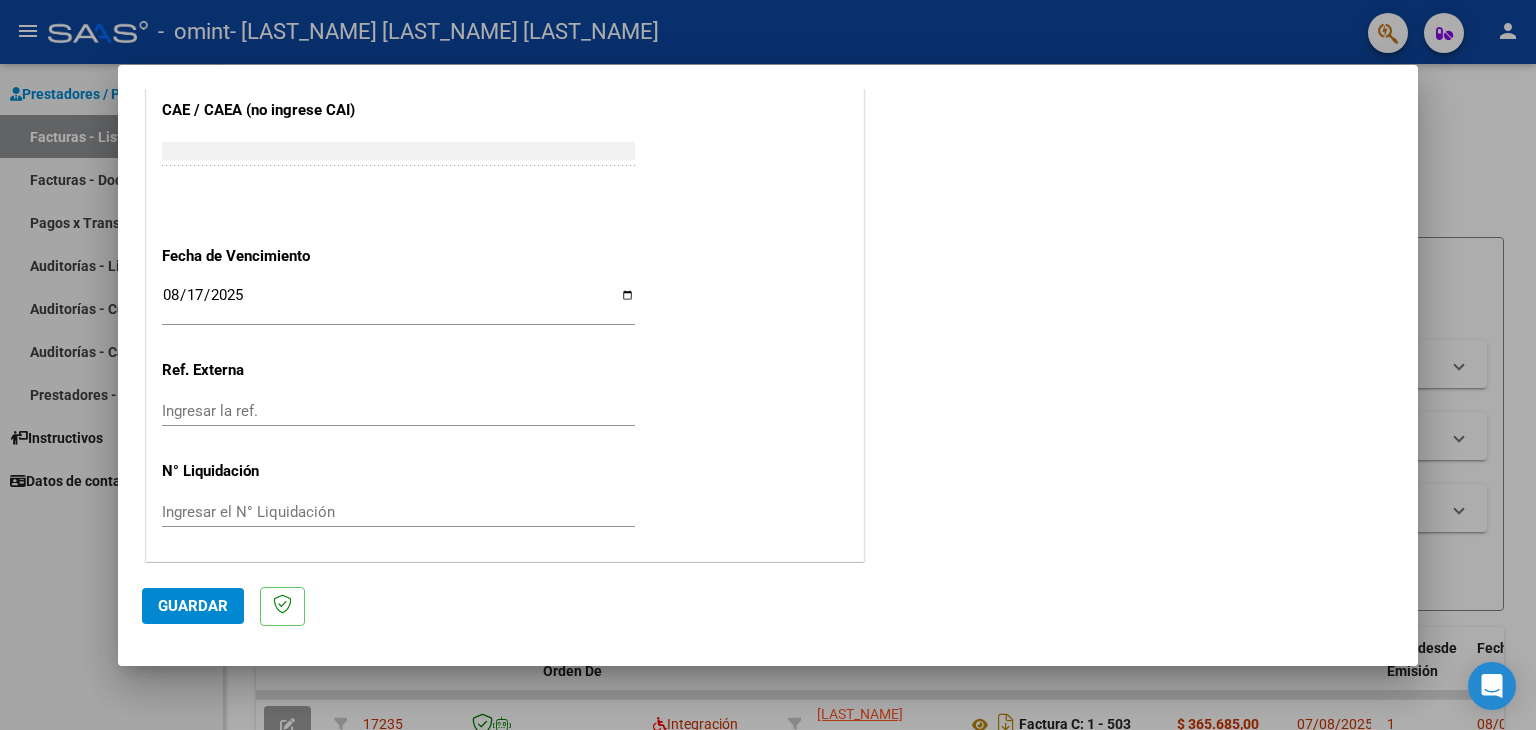 click on "Guardar" 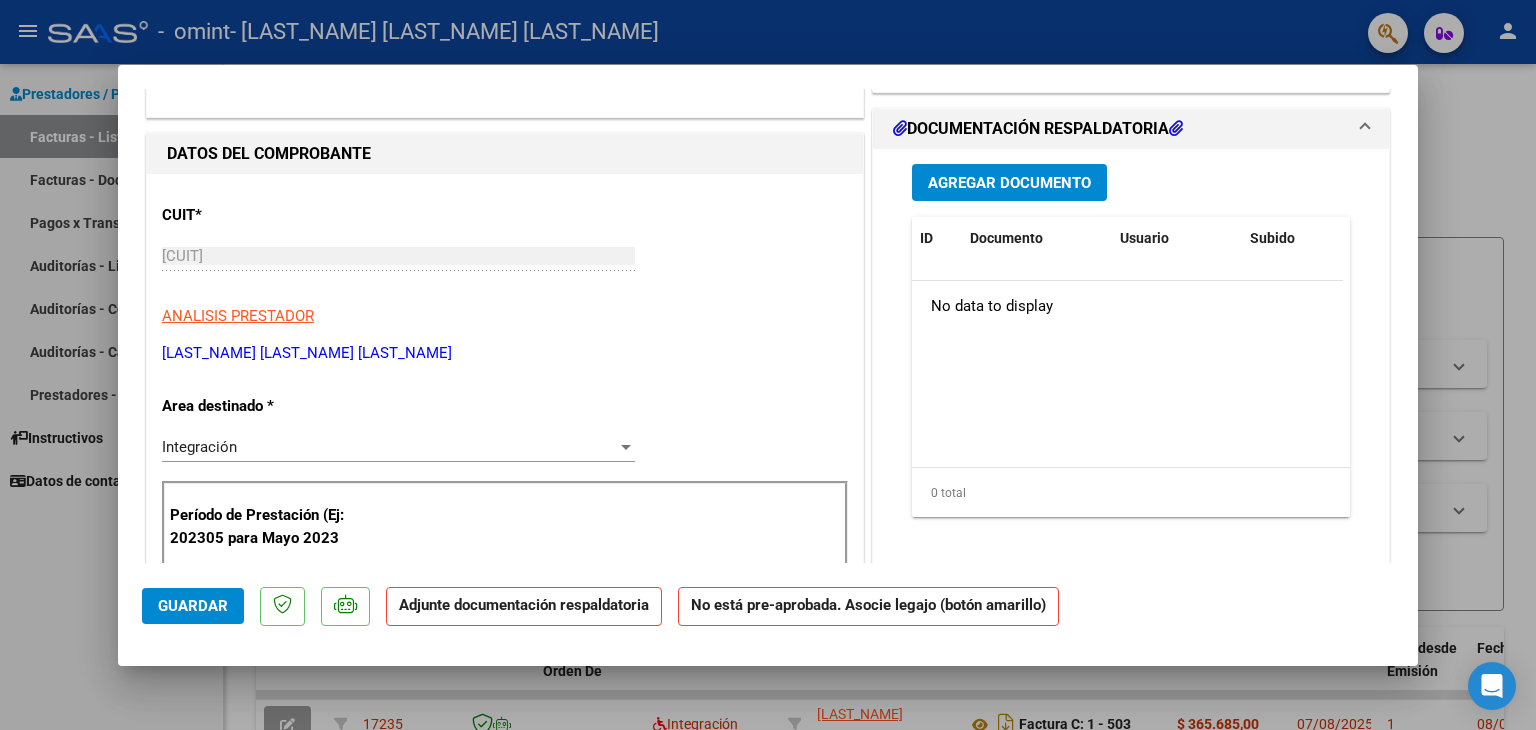 scroll, scrollTop: 60, scrollLeft: 0, axis: vertical 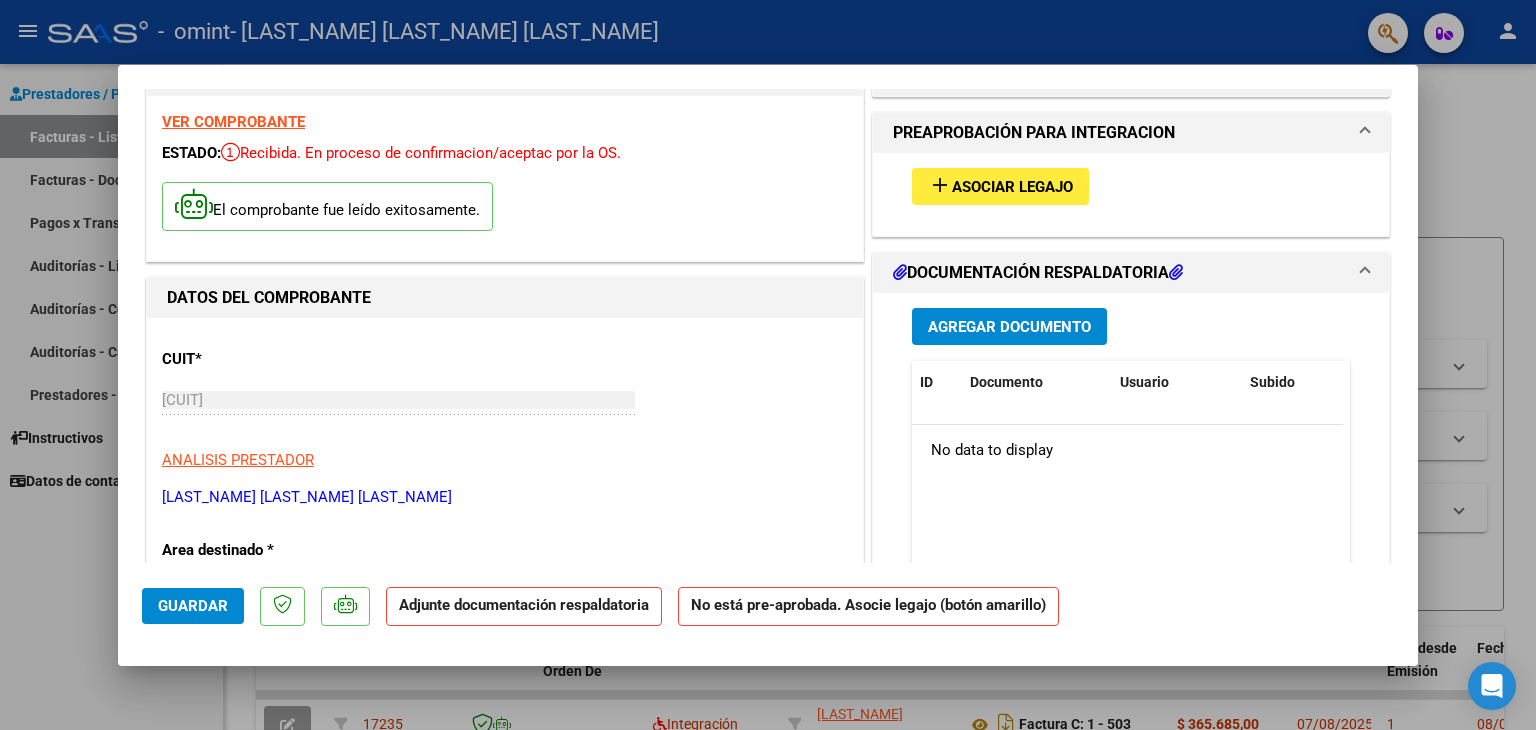 click on "add" at bounding box center (940, 185) 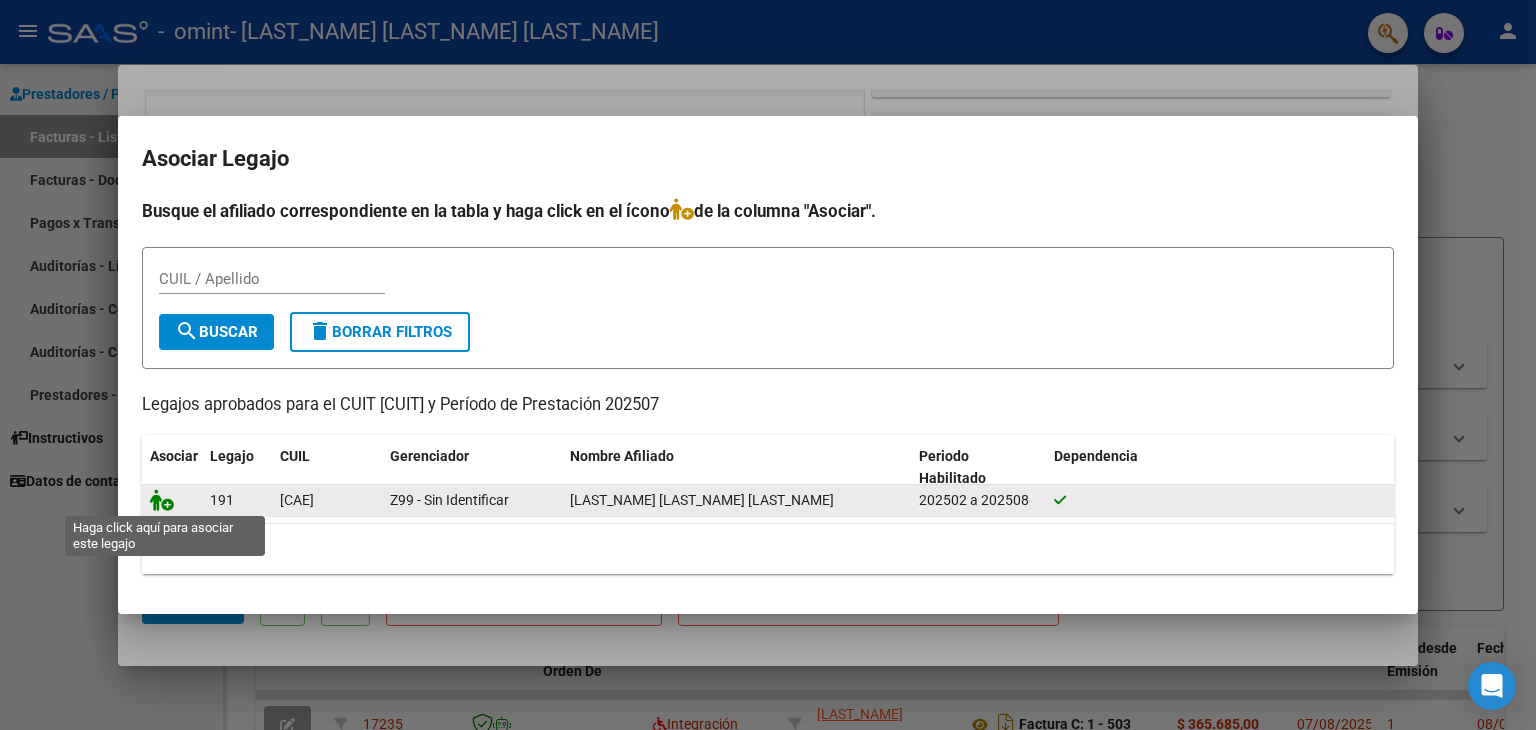 click 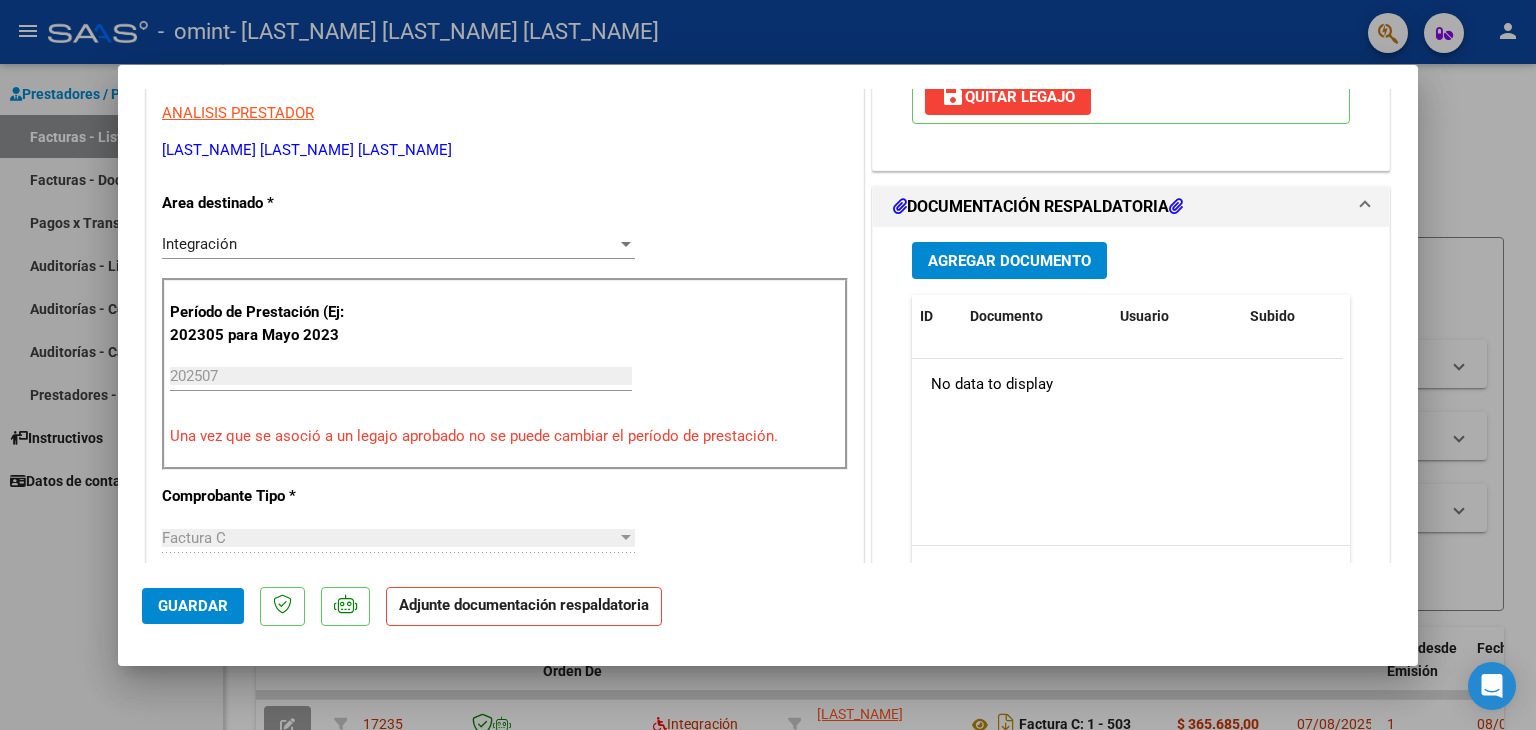 scroll, scrollTop: 460, scrollLeft: 0, axis: vertical 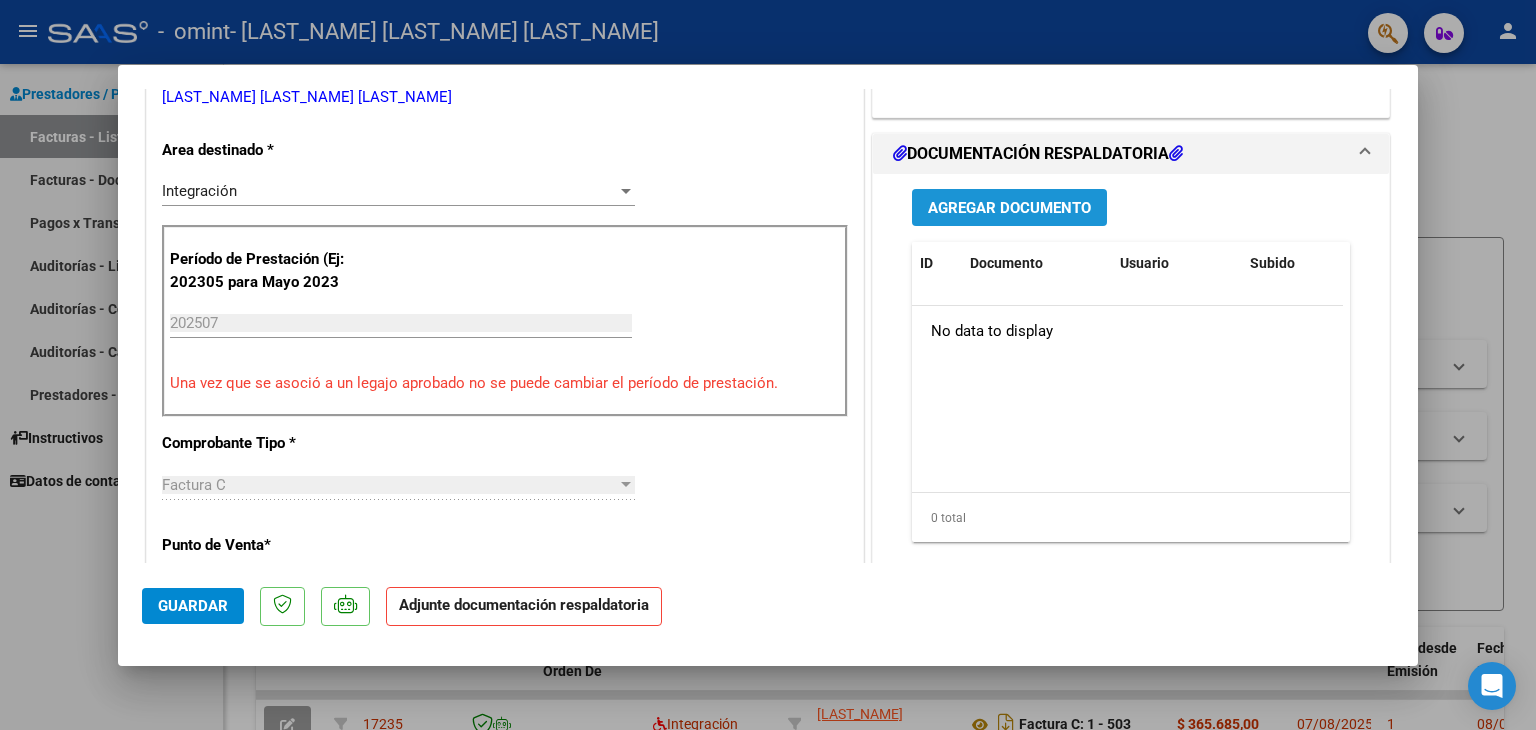 click on "Agregar Documento" at bounding box center (1009, 208) 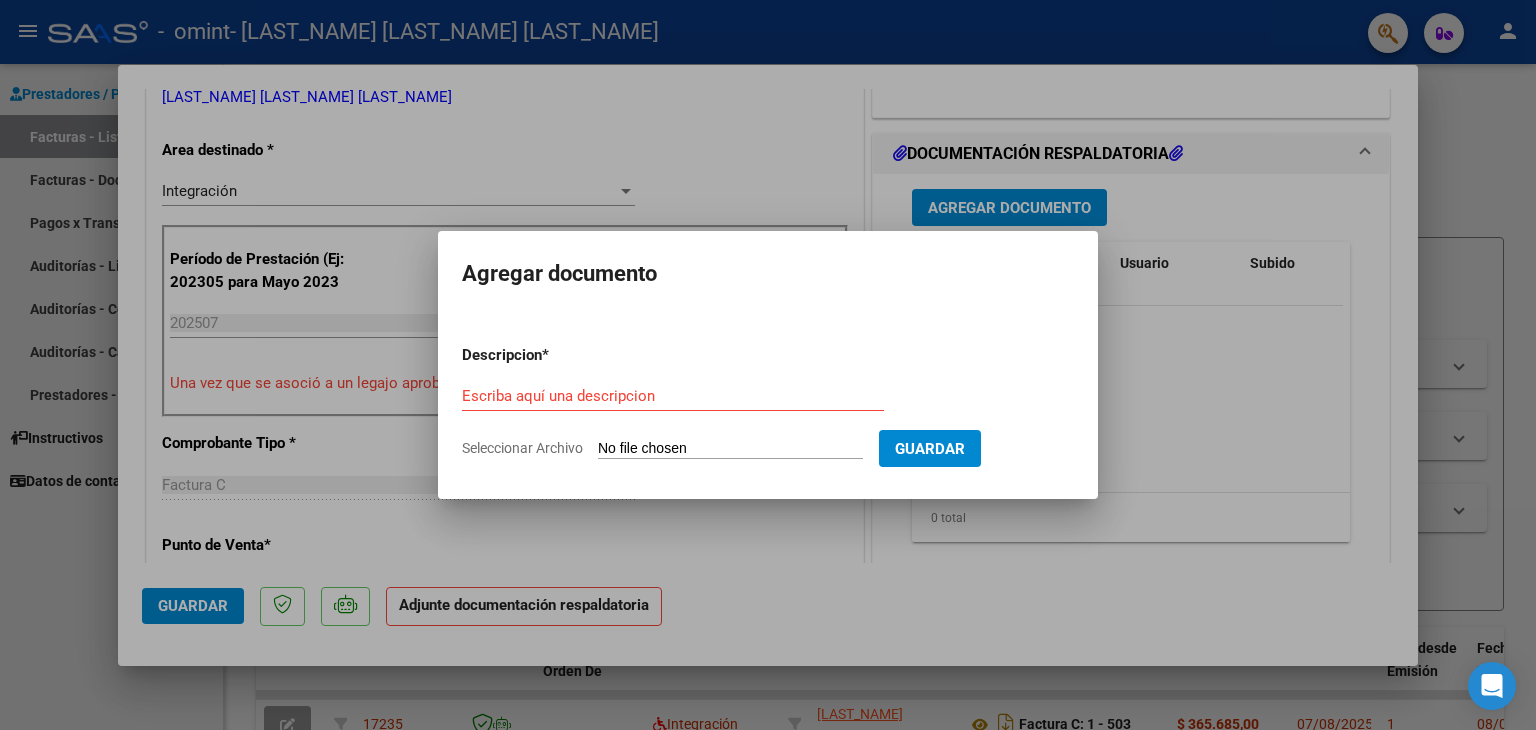 click on "Seleccionar Archivo" at bounding box center (730, 449) 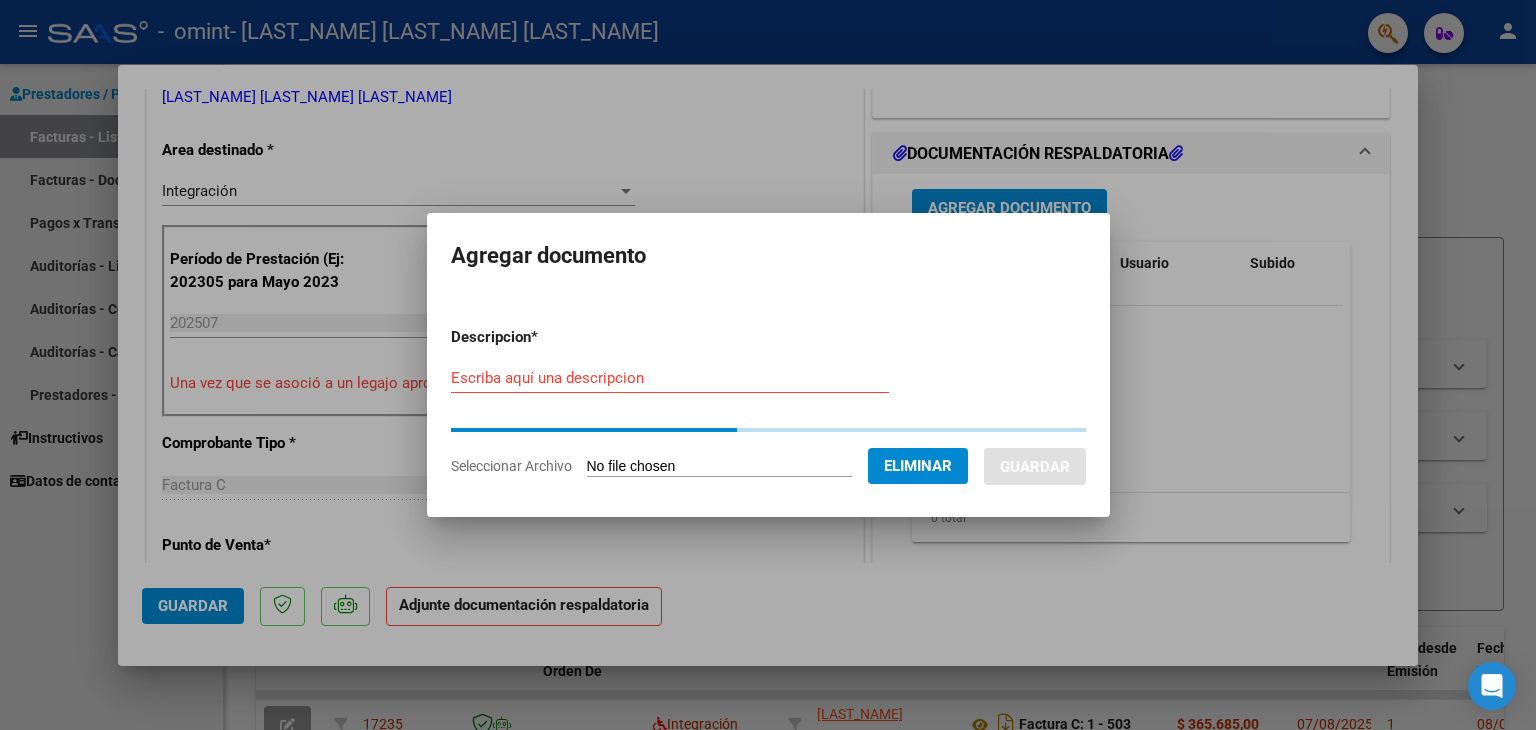 click on "Escriba aquí una descripcion" at bounding box center (670, 378) 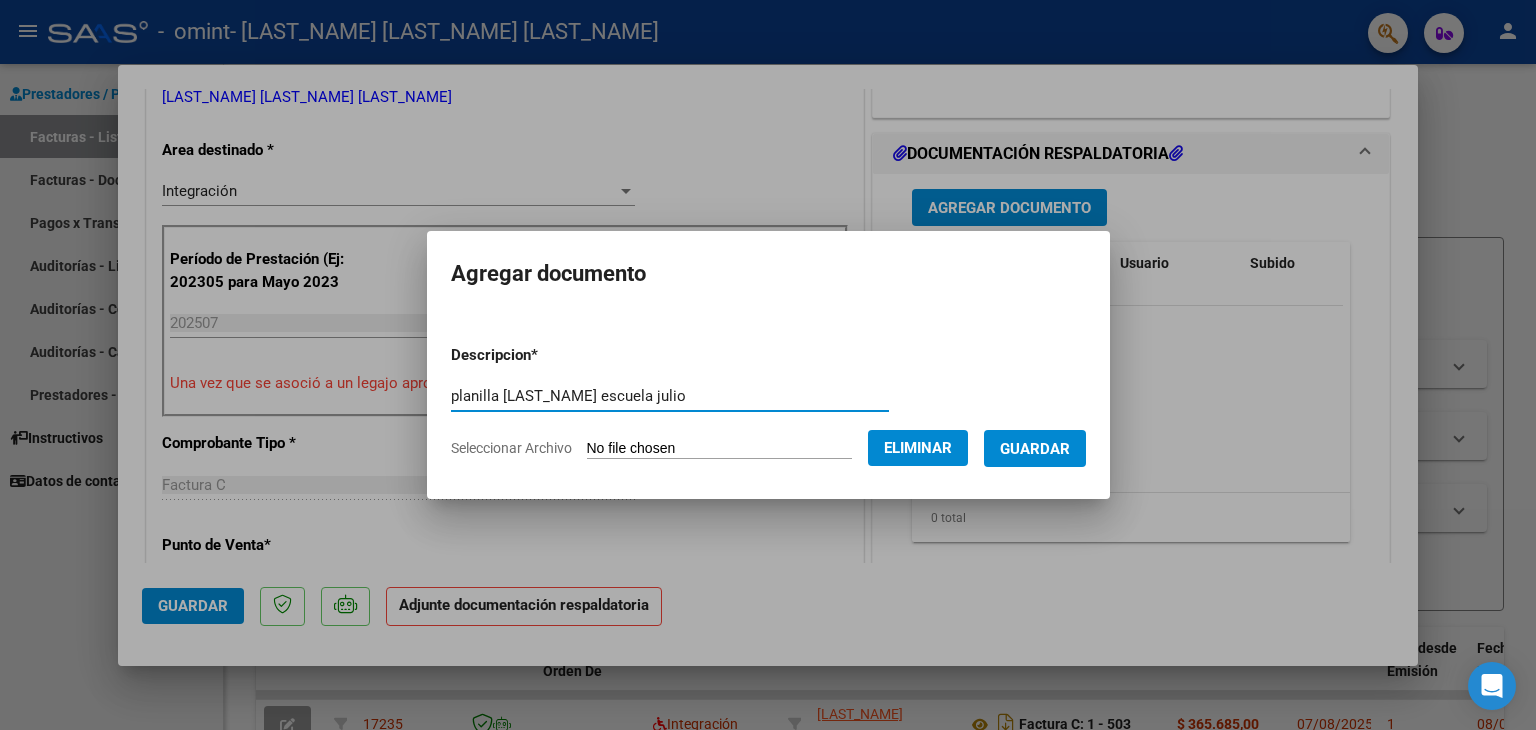 type on "planilla [LAST_NAME] escuela julio" 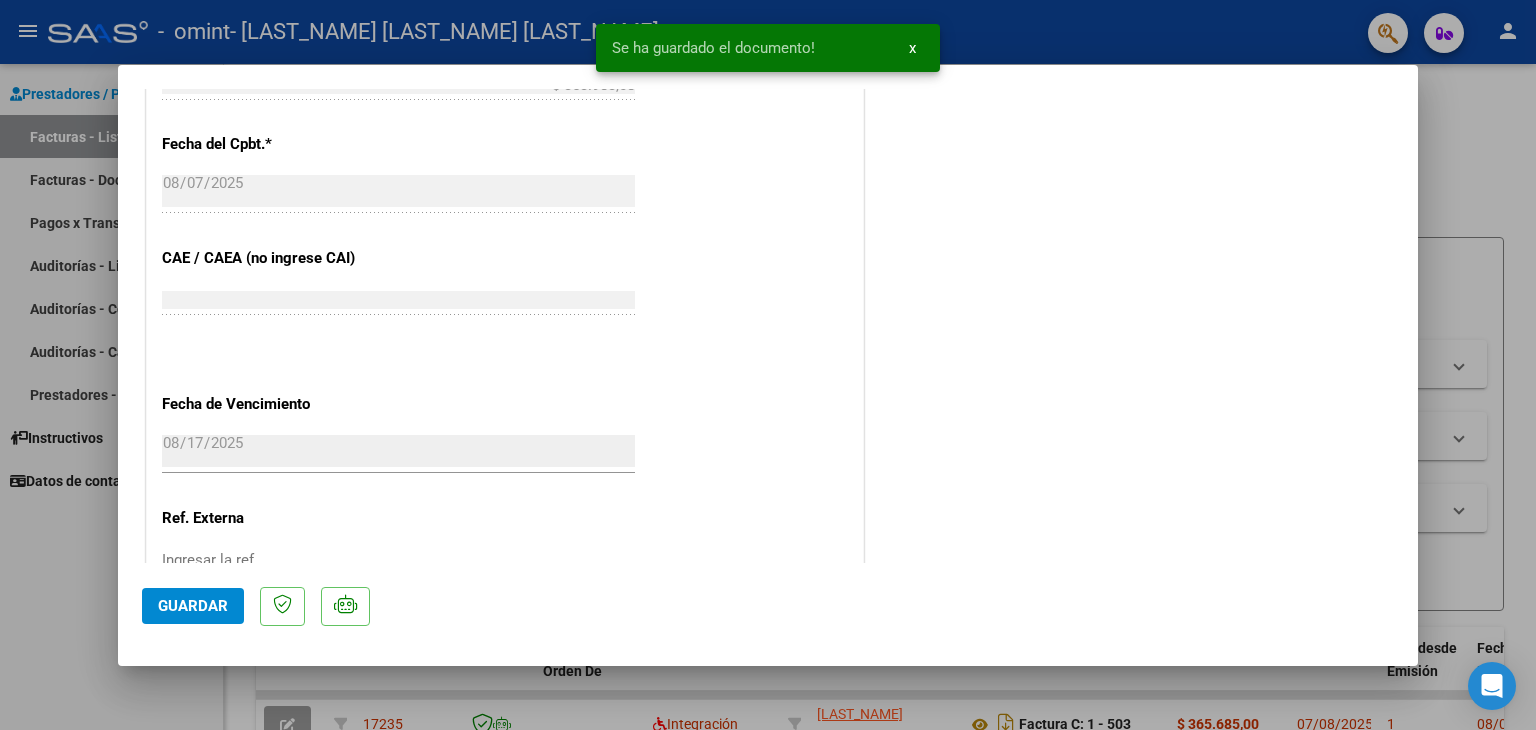 scroll, scrollTop: 1313, scrollLeft: 0, axis: vertical 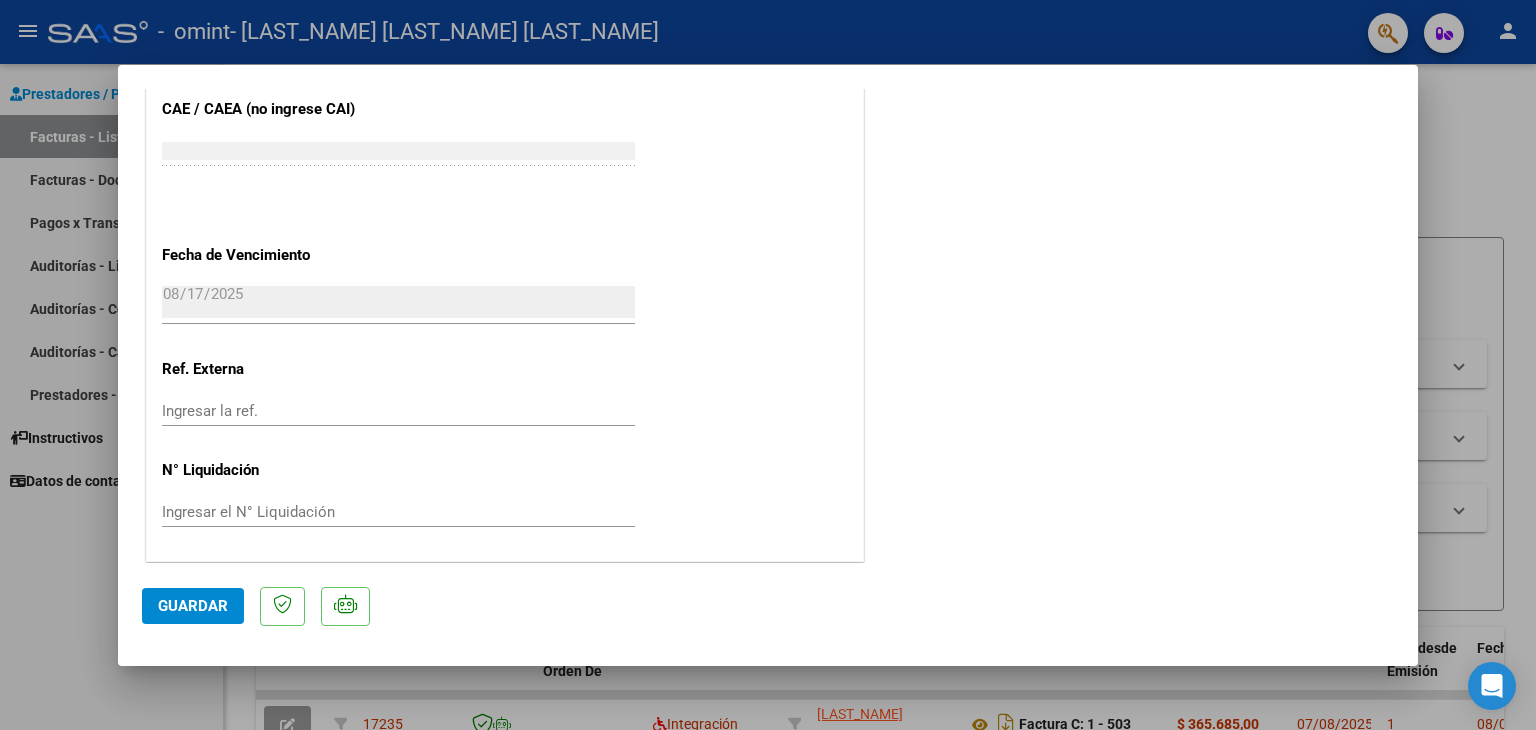 click on "Guardar" 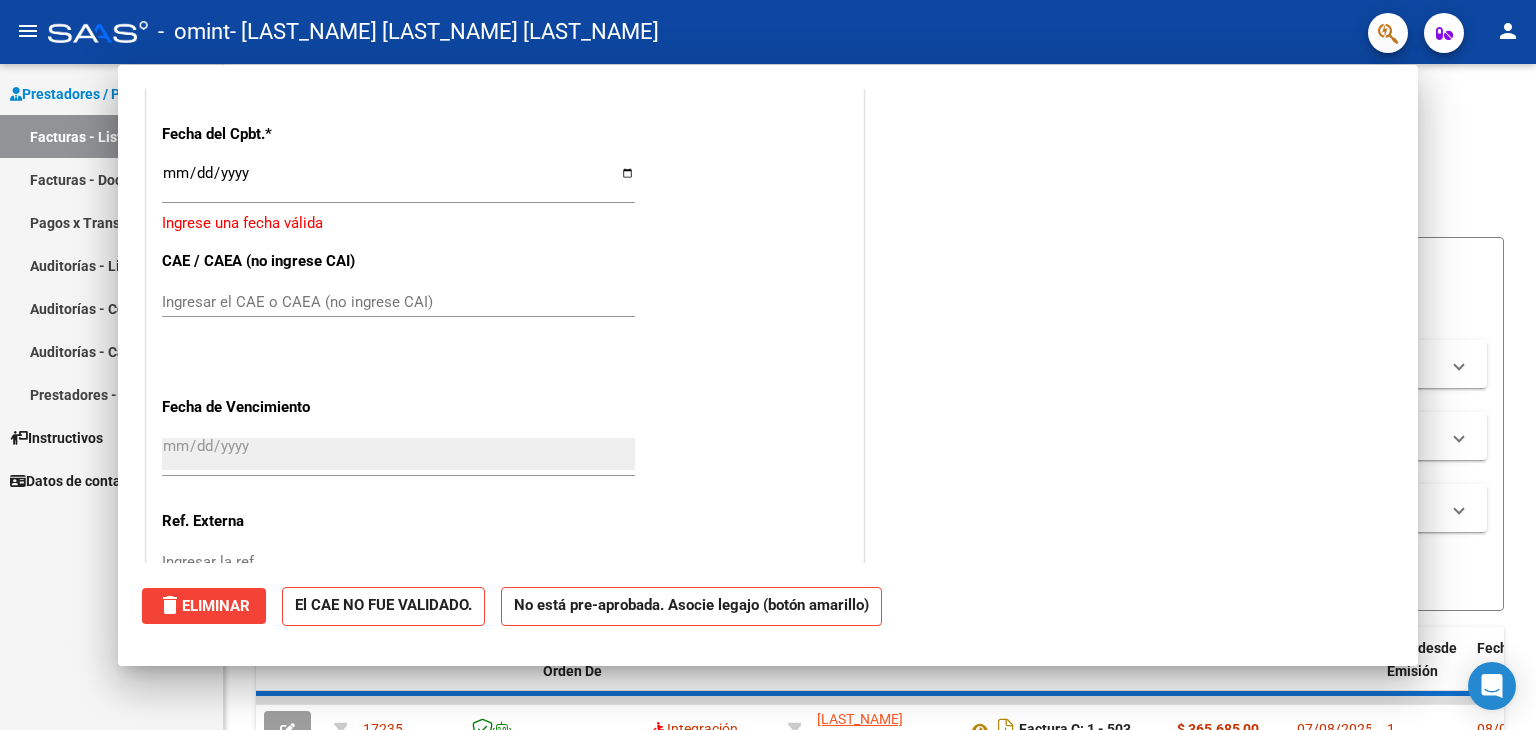 scroll, scrollTop: 0, scrollLeft: 0, axis: both 